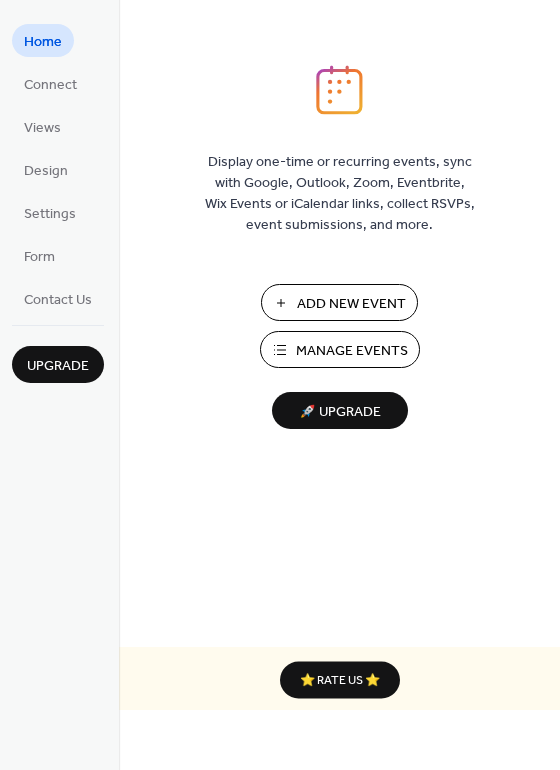 scroll, scrollTop: 0, scrollLeft: 0, axis: both 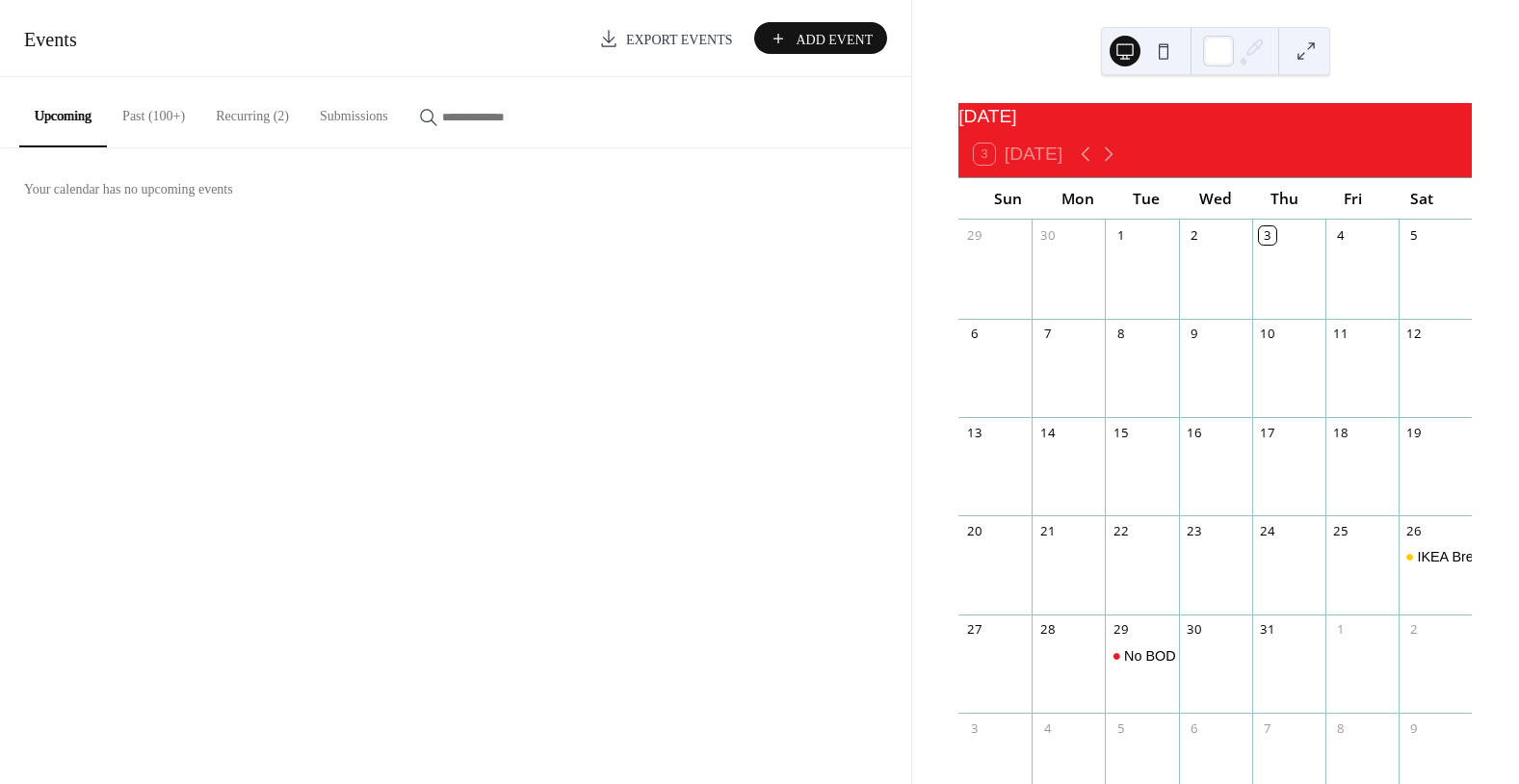 click on "Add Event" at bounding box center (834, 39) 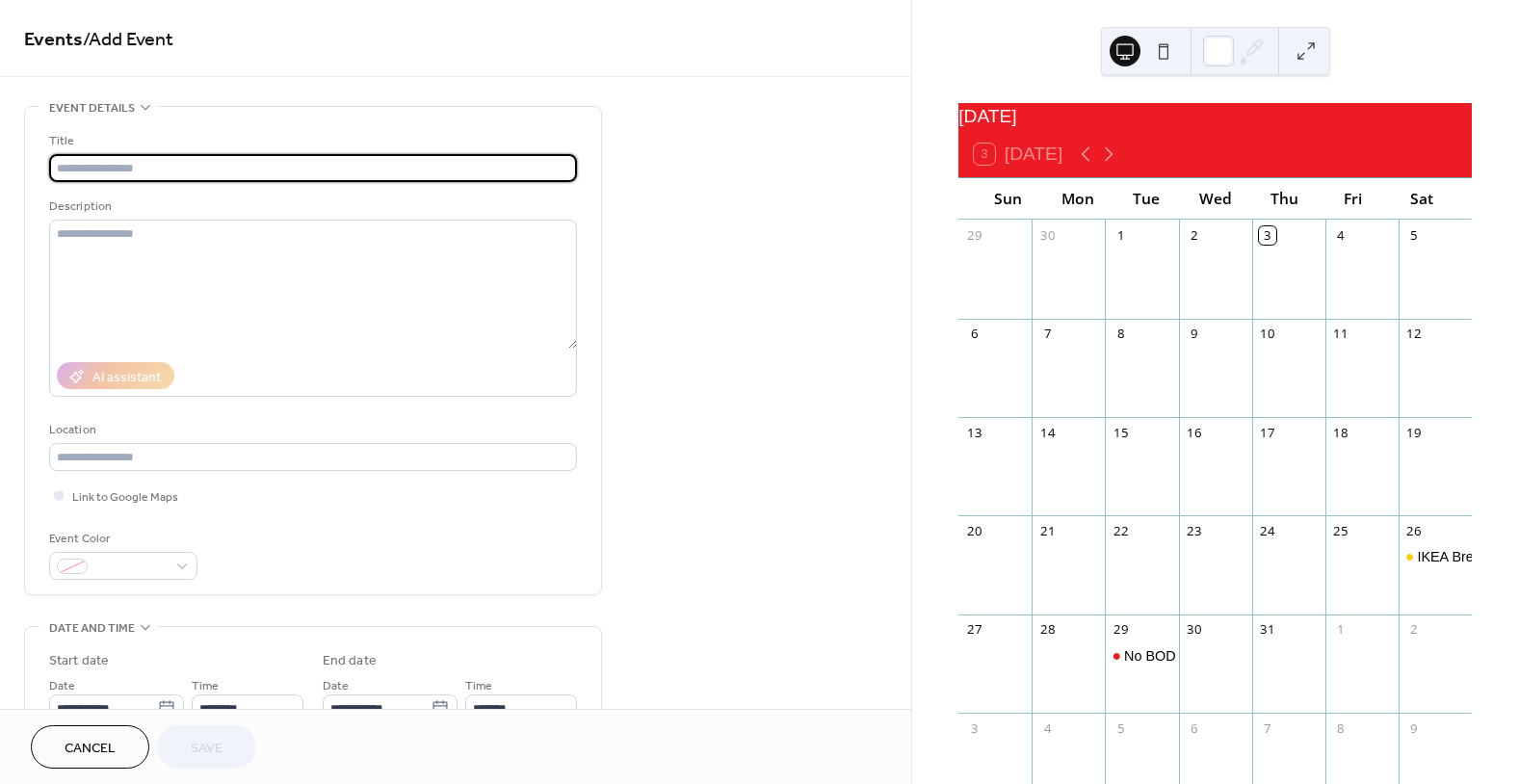 click on "Cancel" at bounding box center [90, 748] 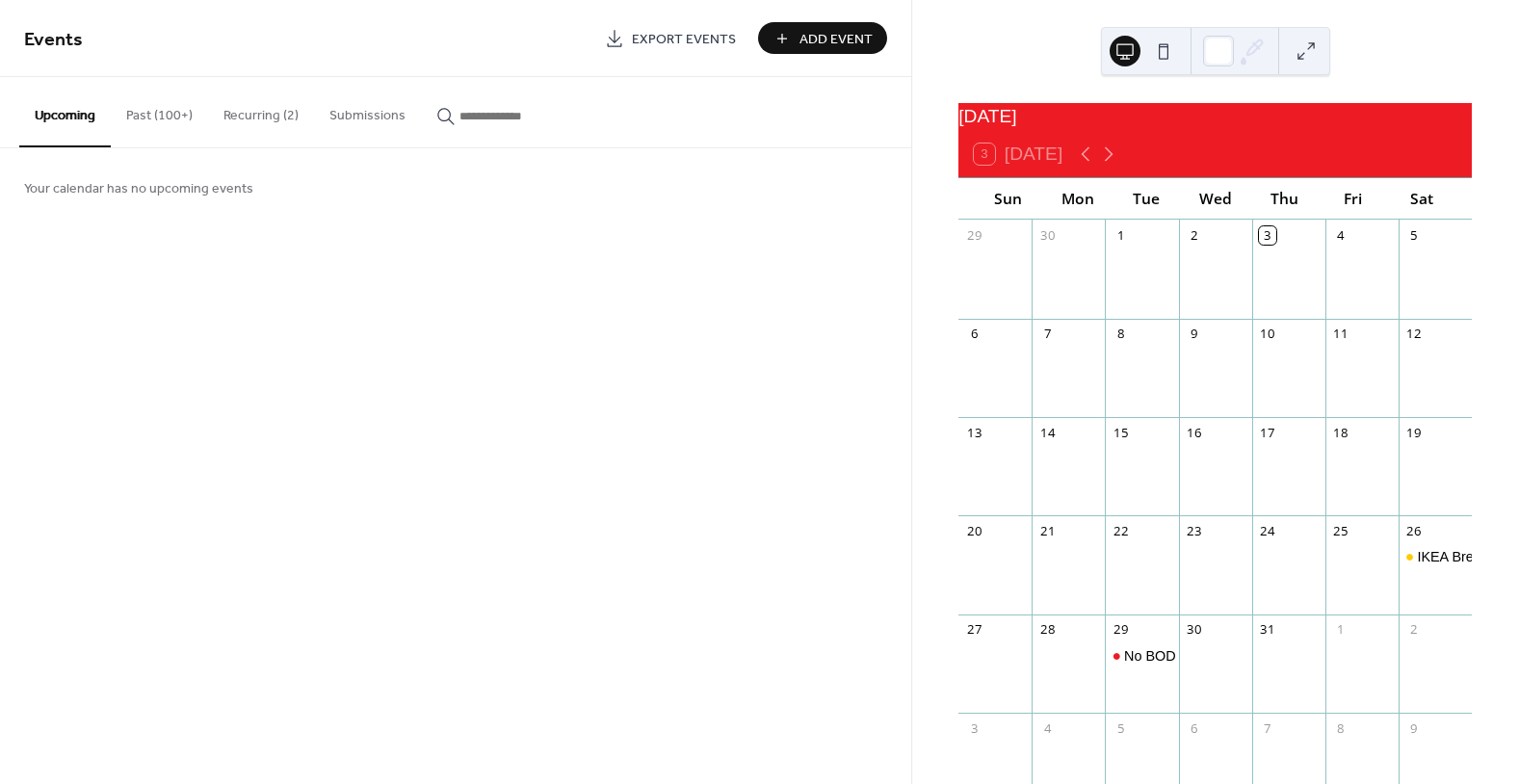 click on "Past  (100+)" at bounding box center [159, 111] 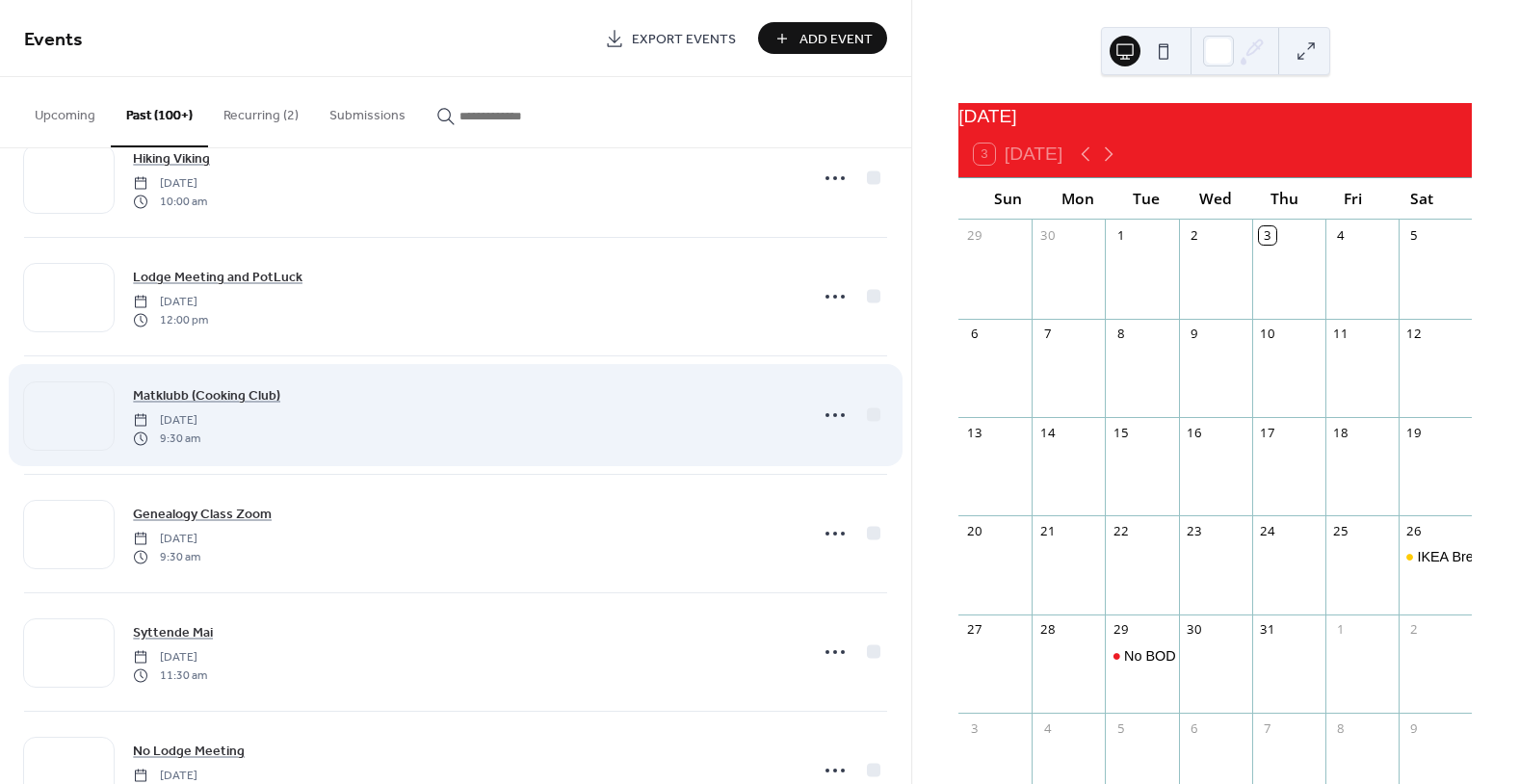 scroll, scrollTop: 0, scrollLeft: 0, axis: both 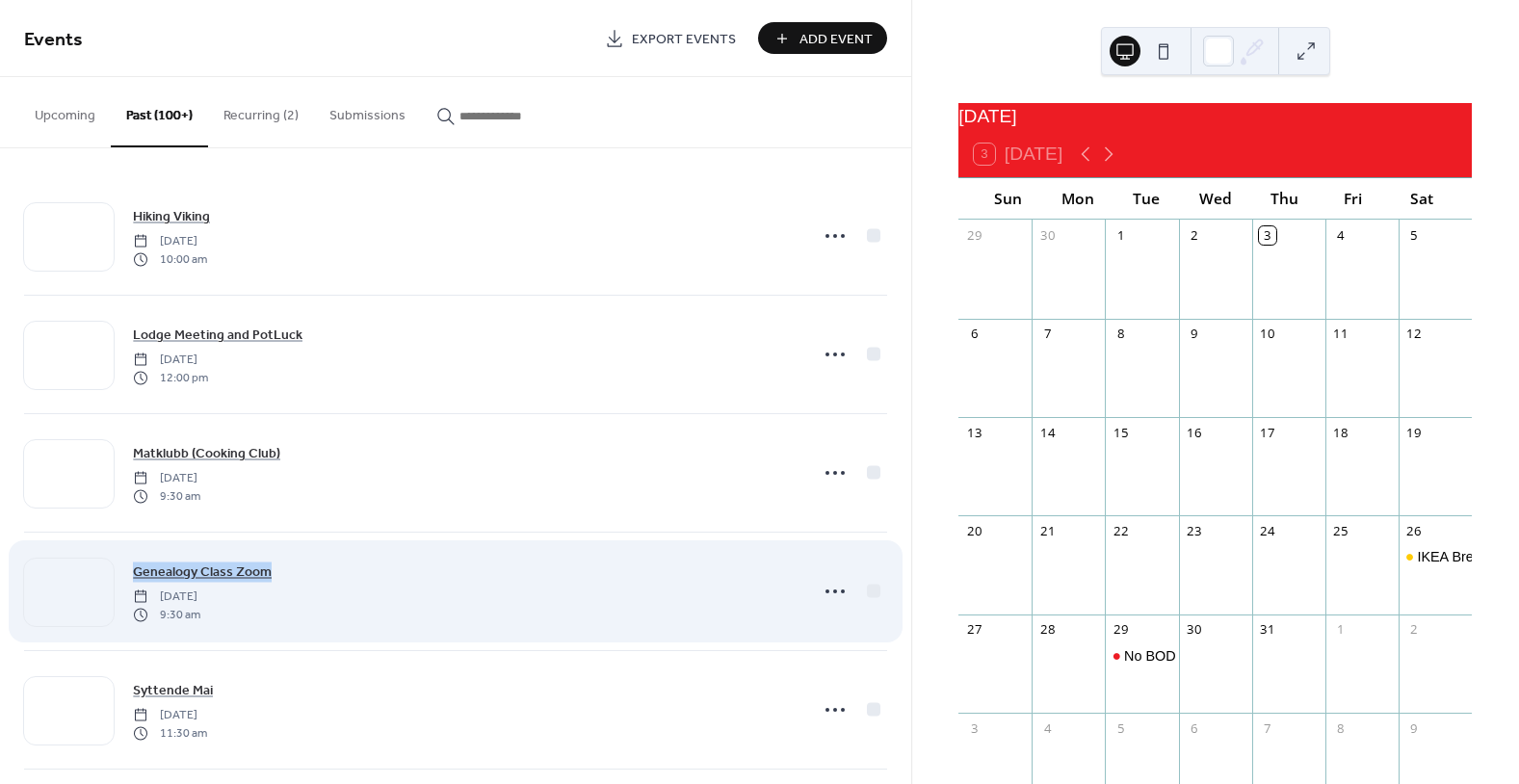drag, startPoint x: 280, startPoint y: 571, endPoint x: 134, endPoint y: 574, distance: 146.0308 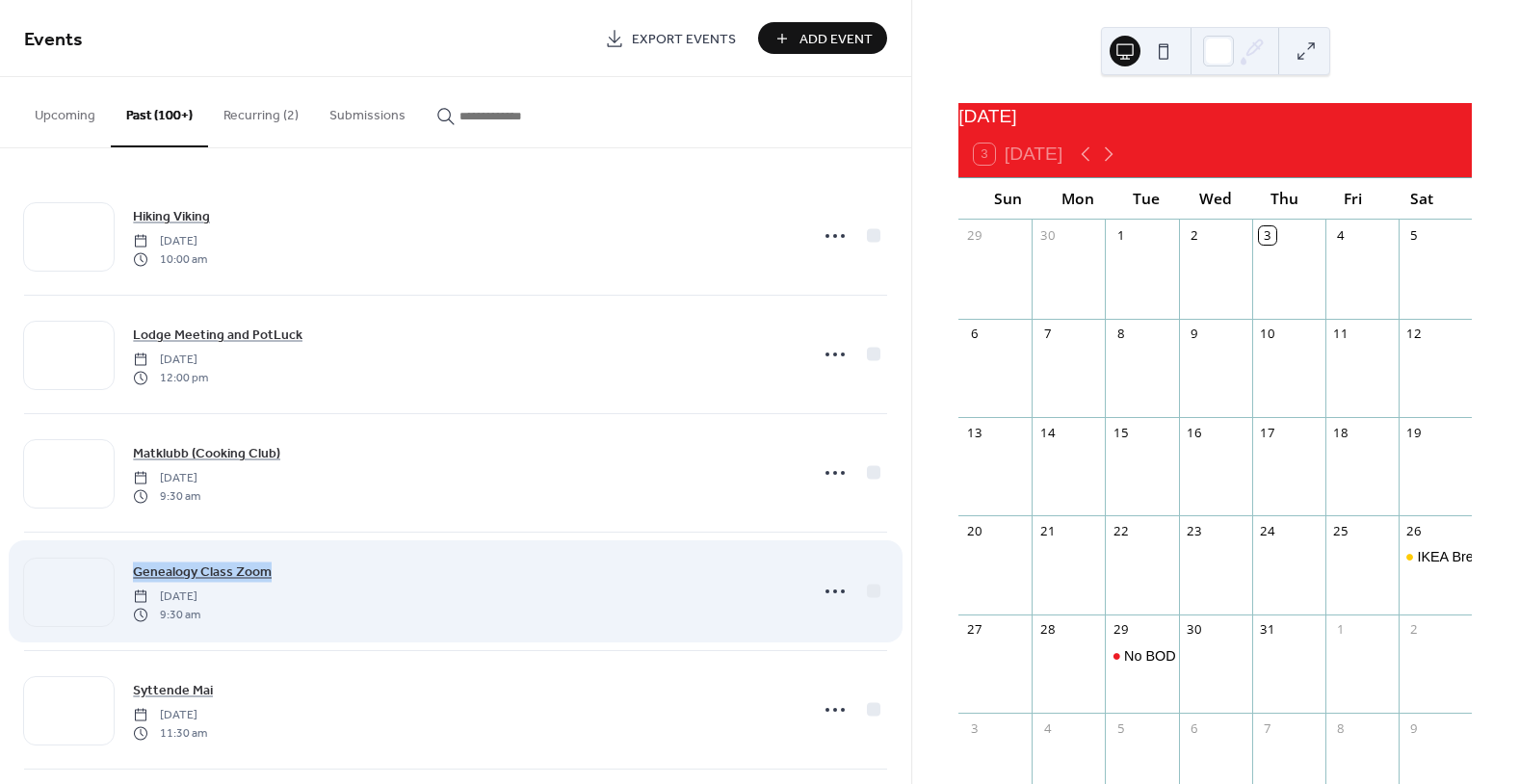 click on "Genealogy Class Zoom [DATE] 9:30 am" at bounding box center (464, 591) 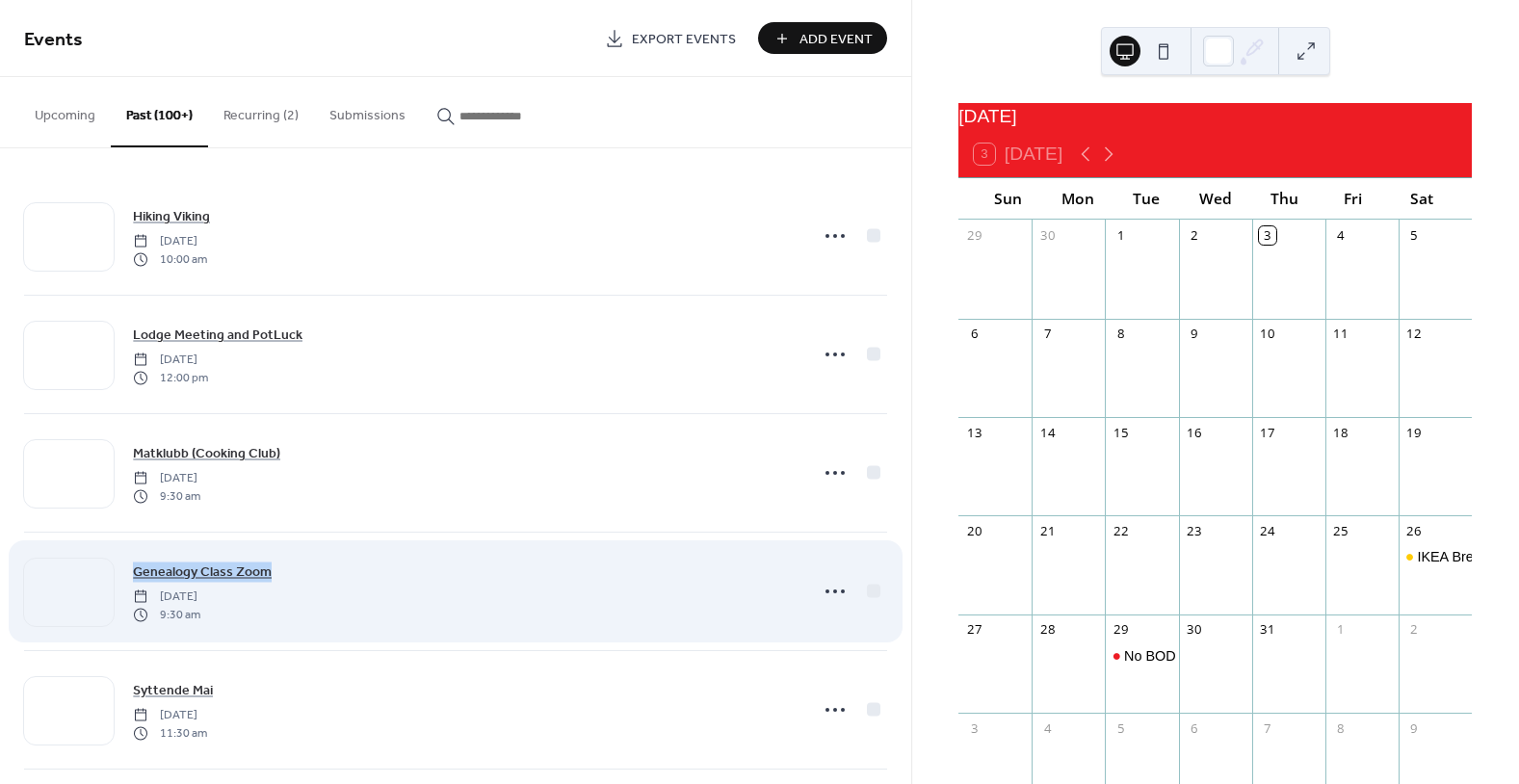 drag, startPoint x: 125, startPoint y: 572, endPoint x: 264, endPoint y: 570, distance: 139.01439 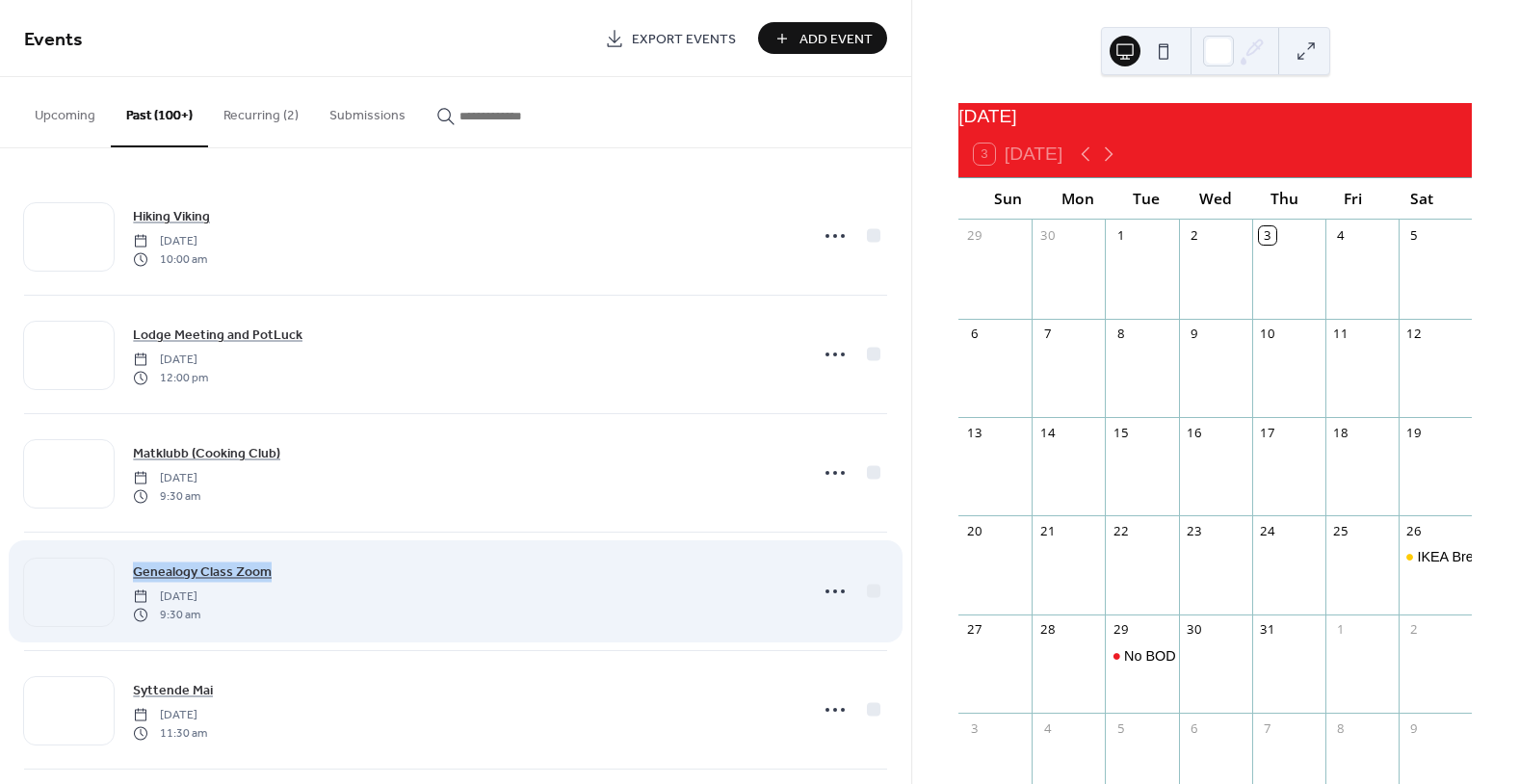 click on "Genealogy Class Zoom [DATE] 9:30 am" at bounding box center (456, 591) 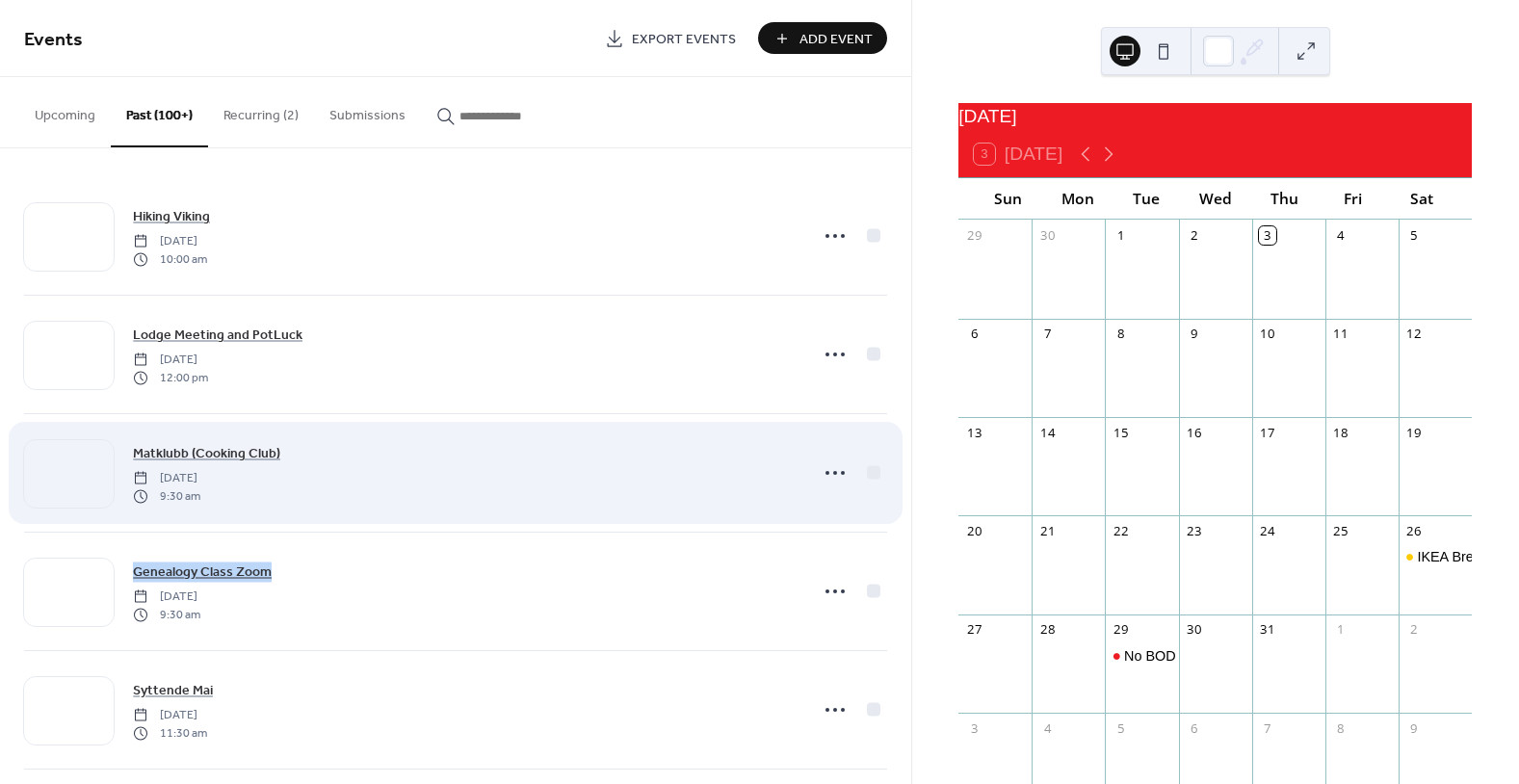 copy on "Genealogy Class Zoom" 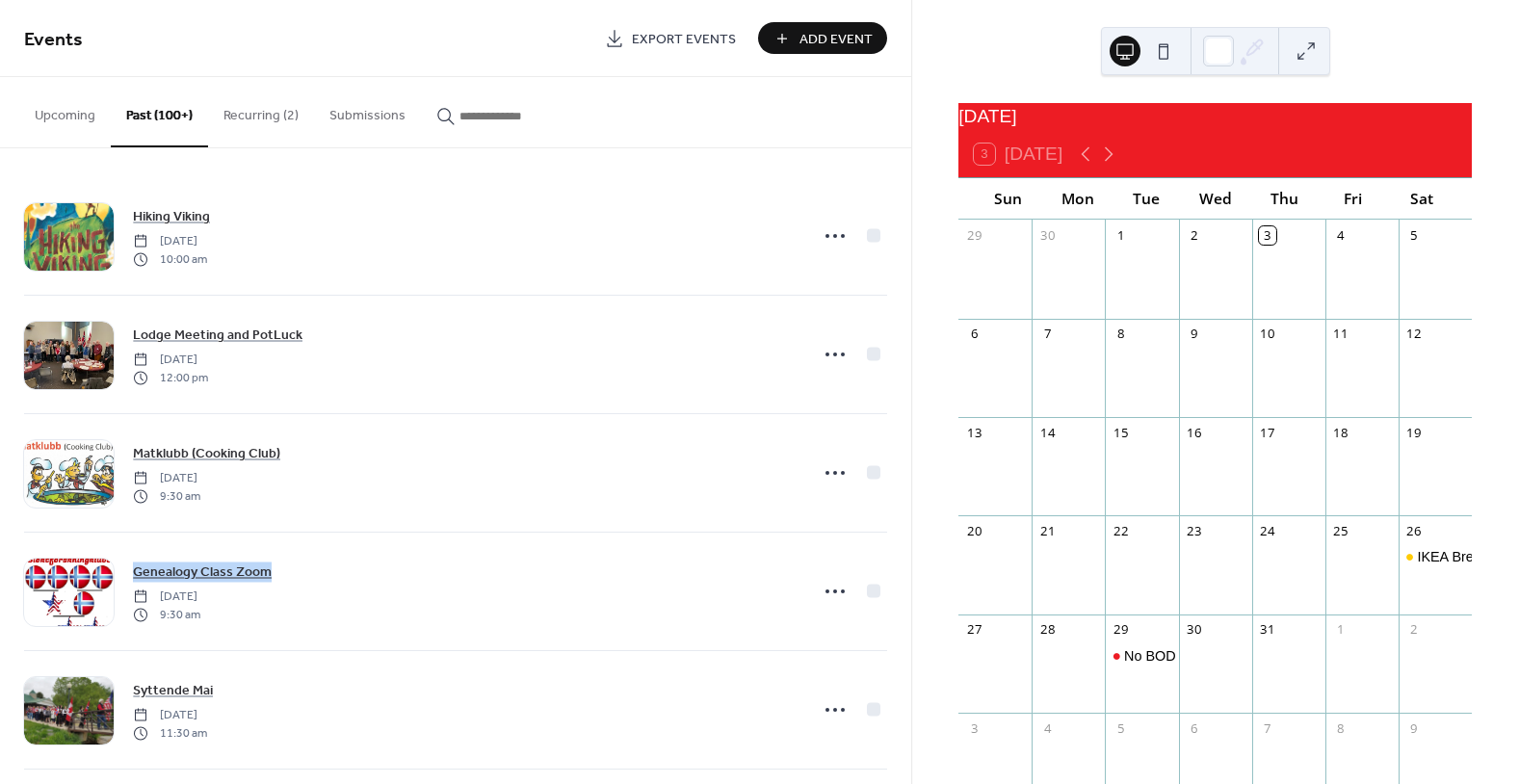 click on "Add Event" at bounding box center (836, 39) 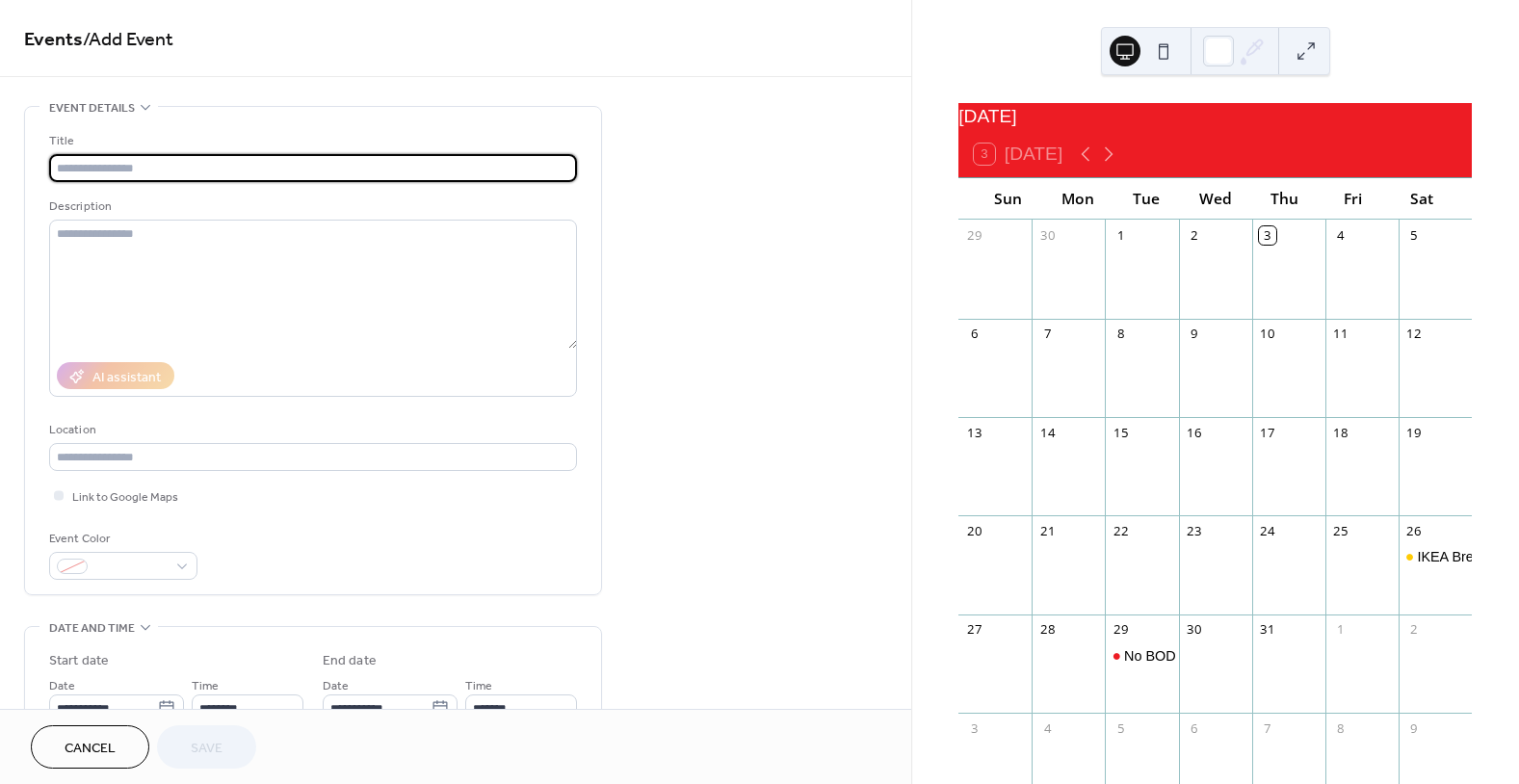 click at bounding box center [313, 168] 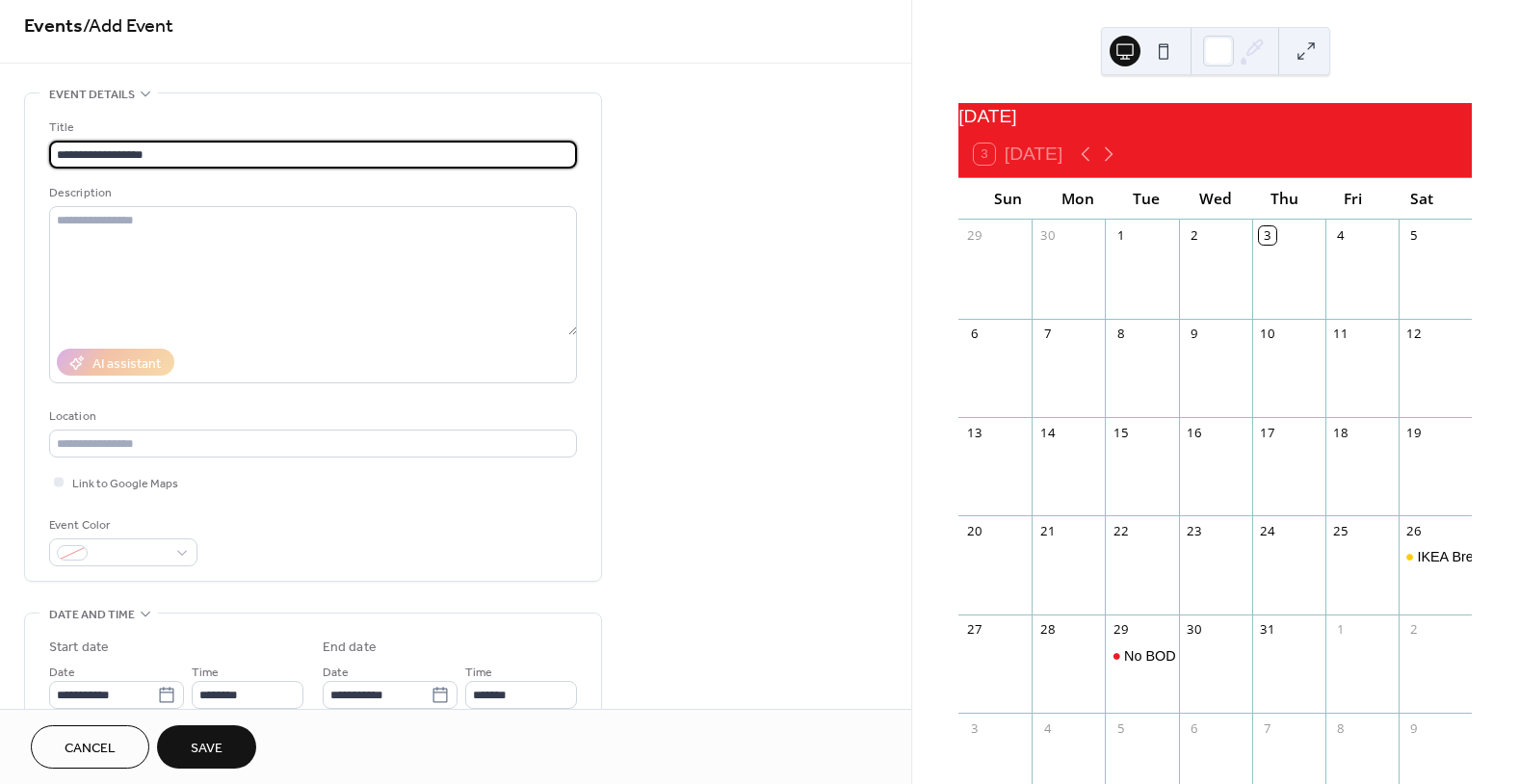 scroll, scrollTop: 19, scrollLeft: 0, axis: vertical 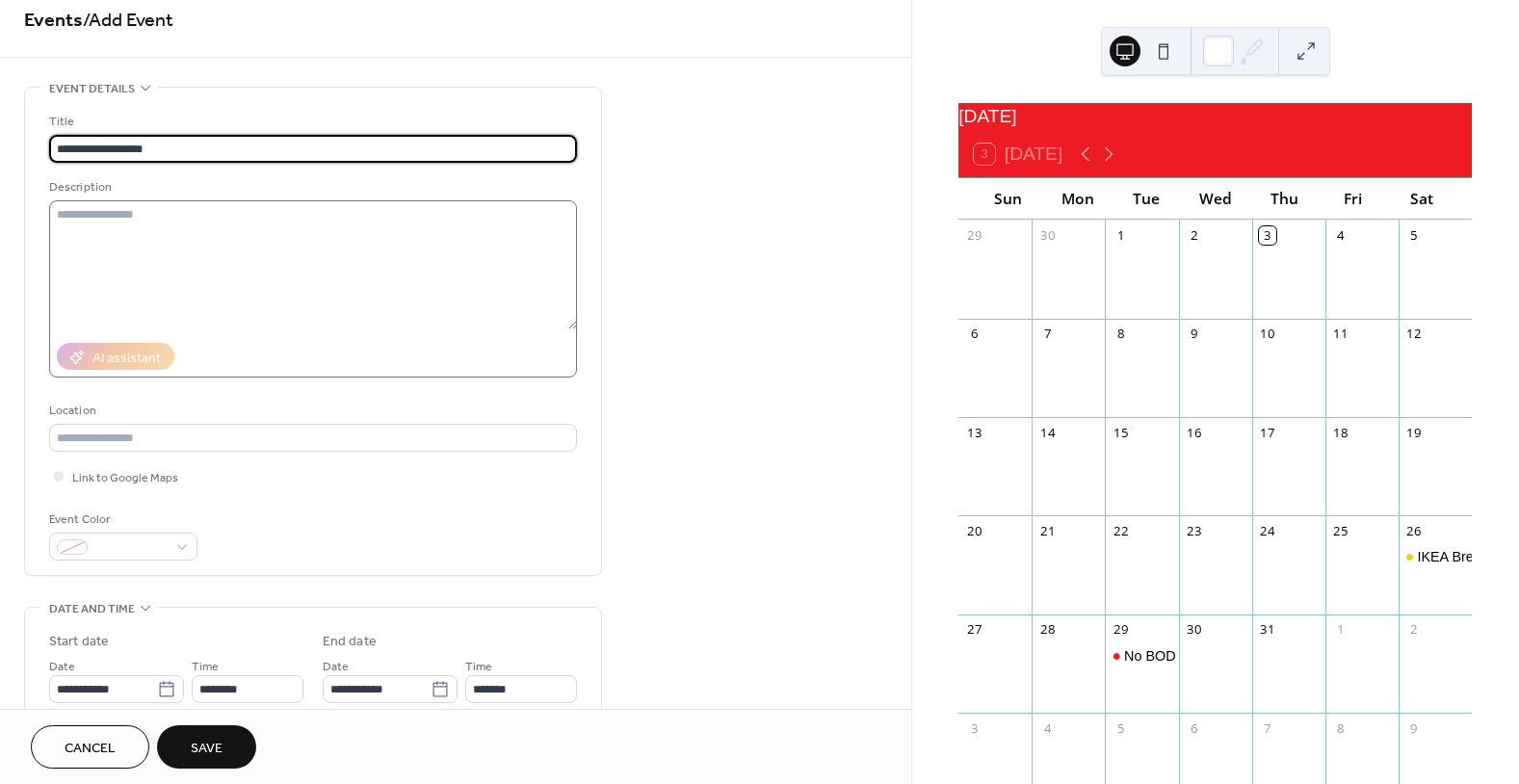 type on "**********" 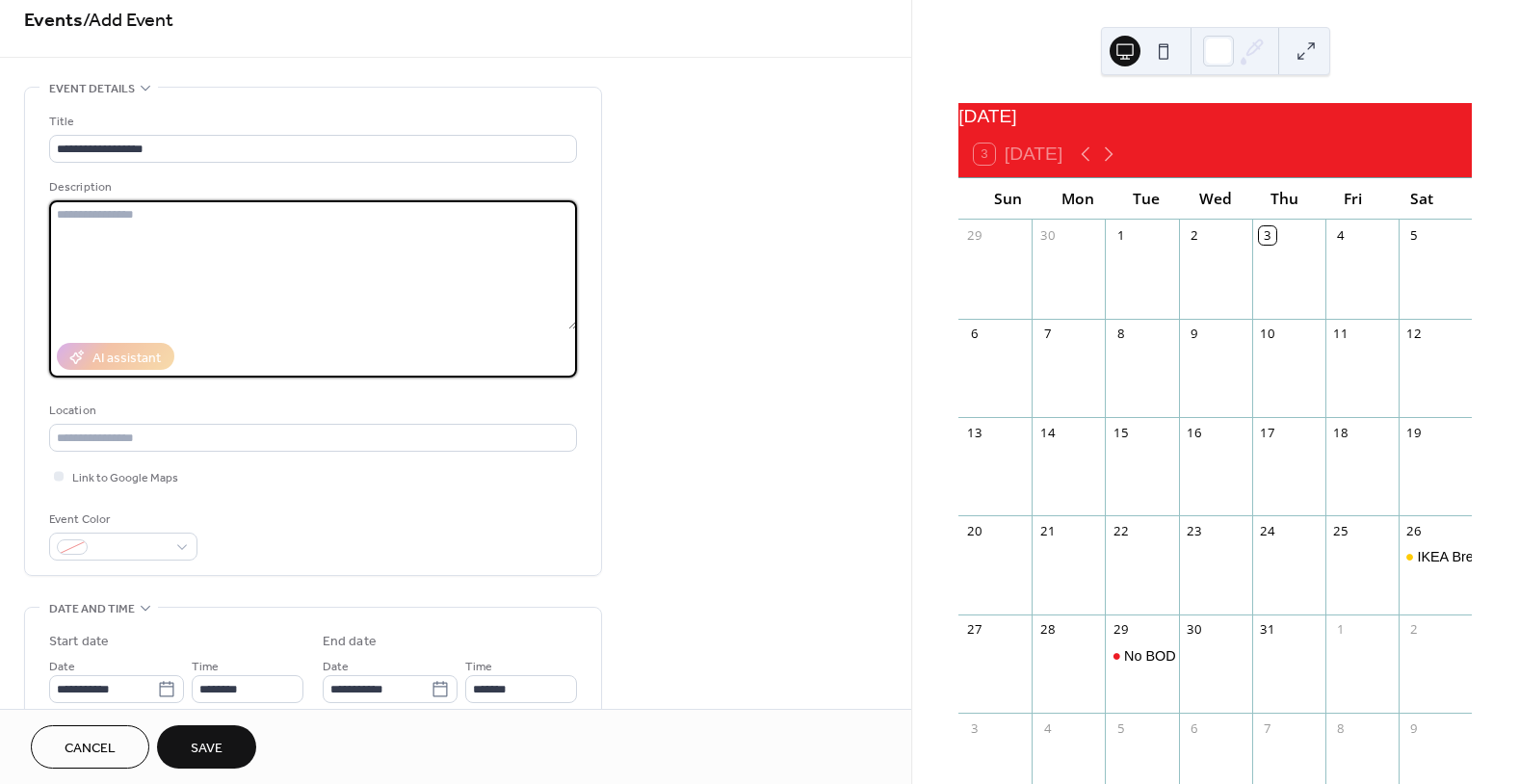 click at bounding box center (313, 265) 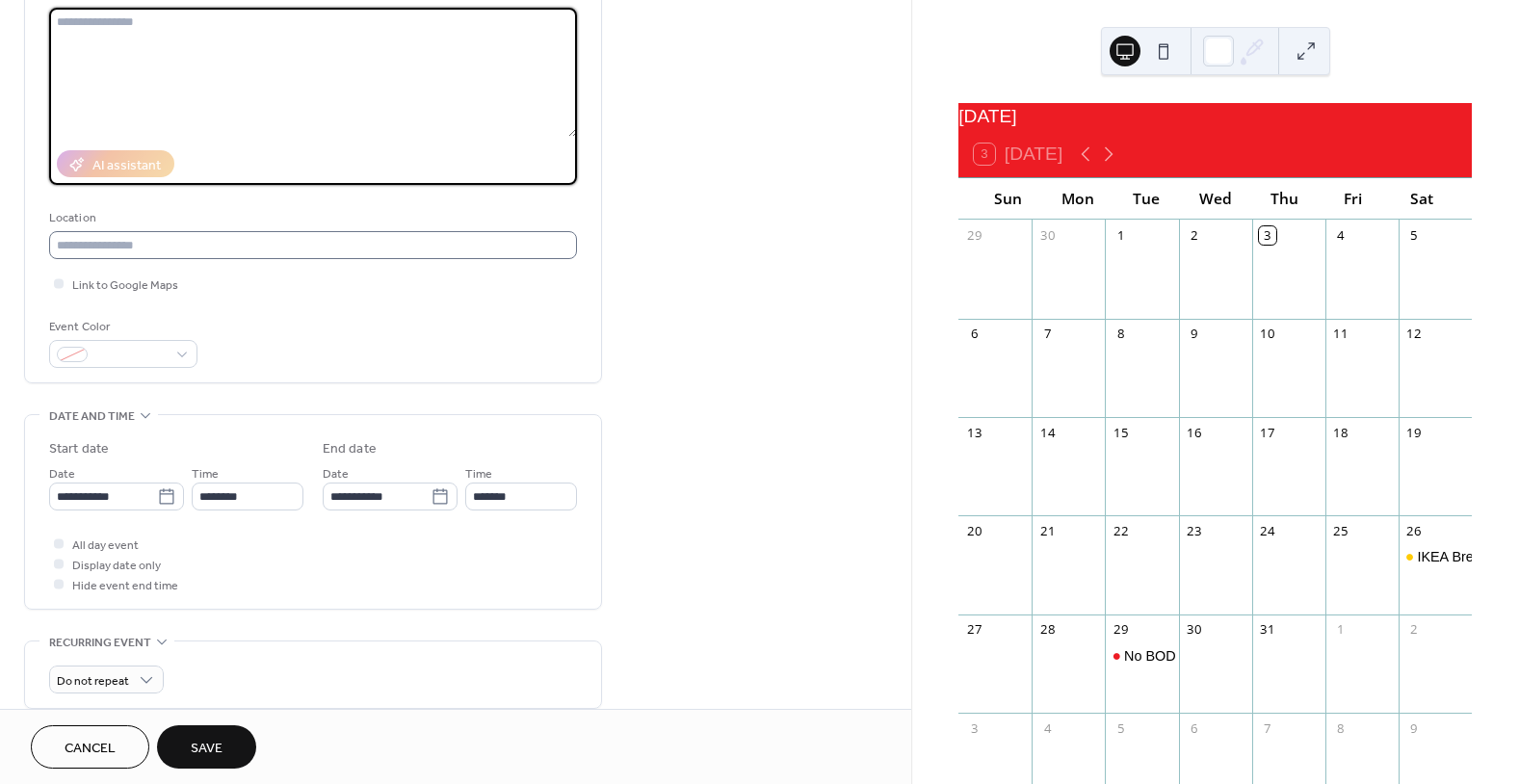 scroll, scrollTop: 250, scrollLeft: 0, axis: vertical 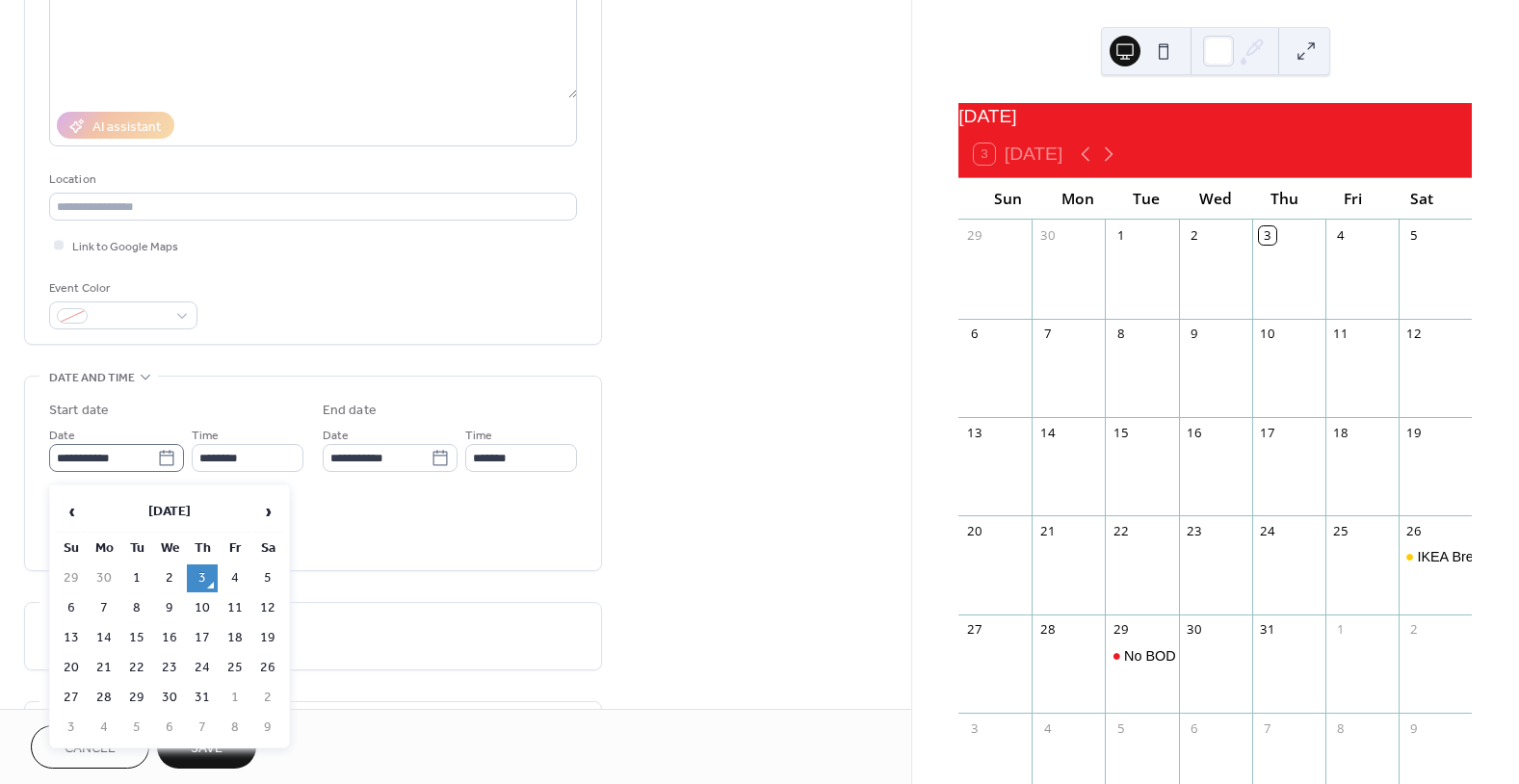 click 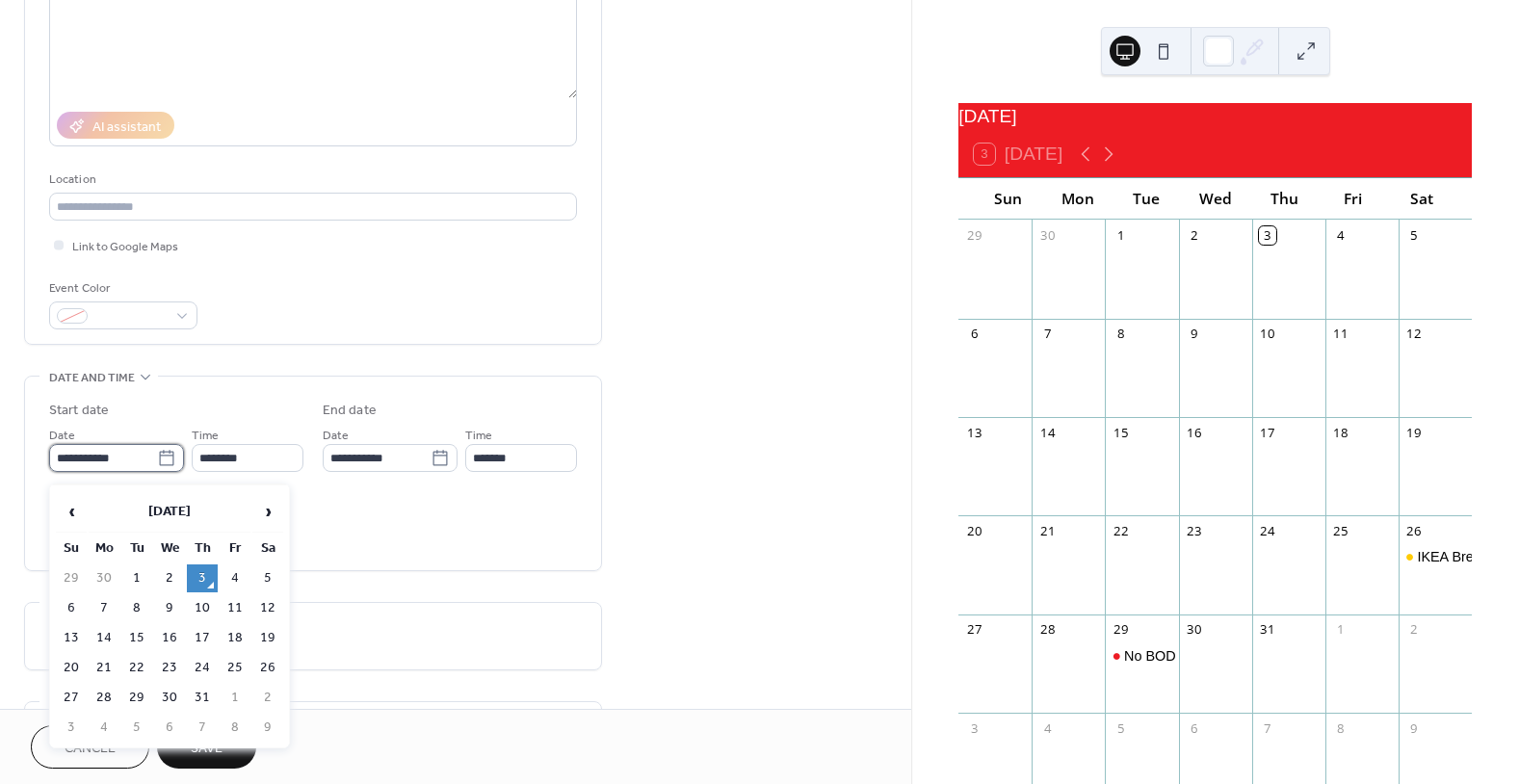 click on "**********" at bounding box center (103, 457) 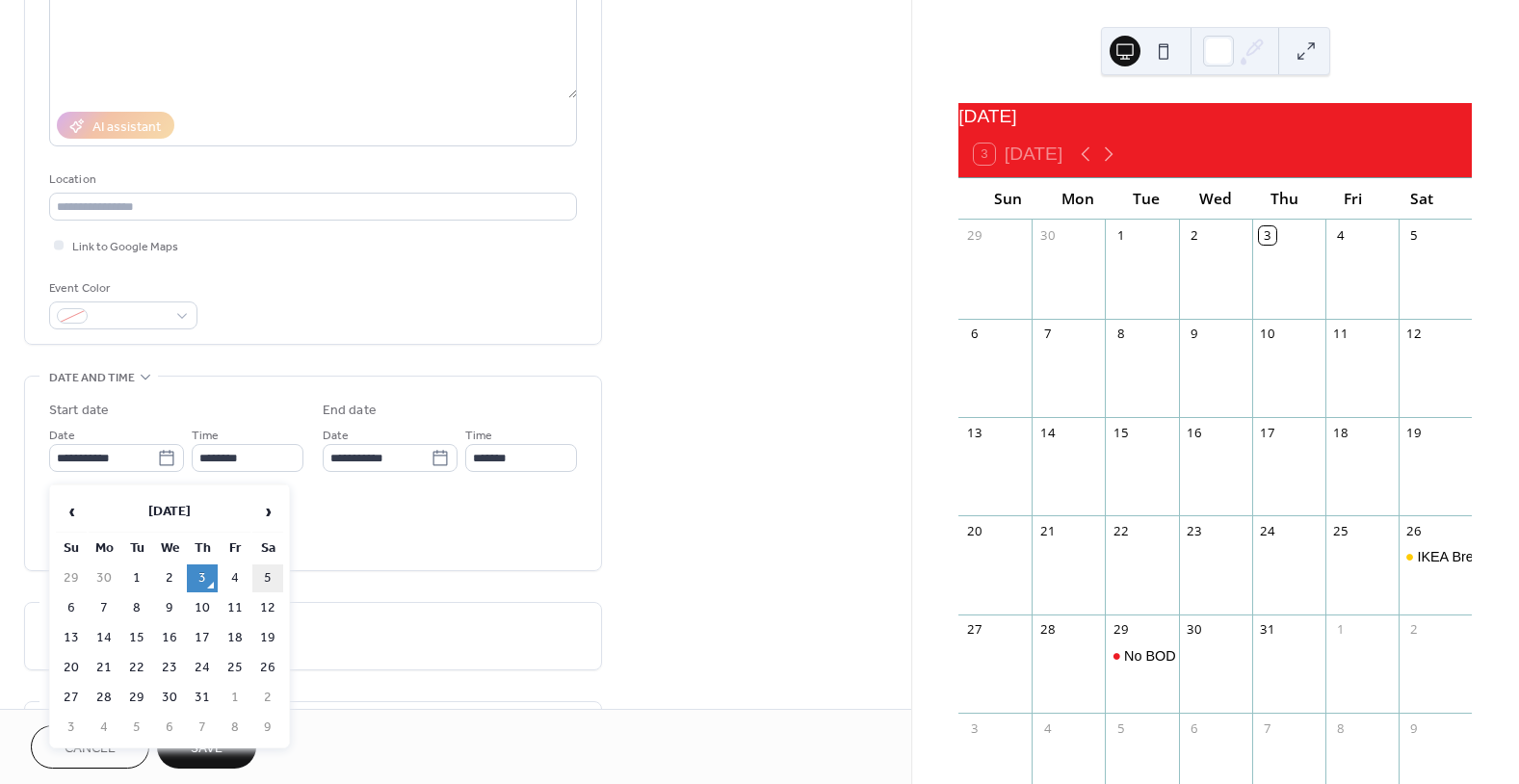 click on "5" at bounding box center (268, 578) 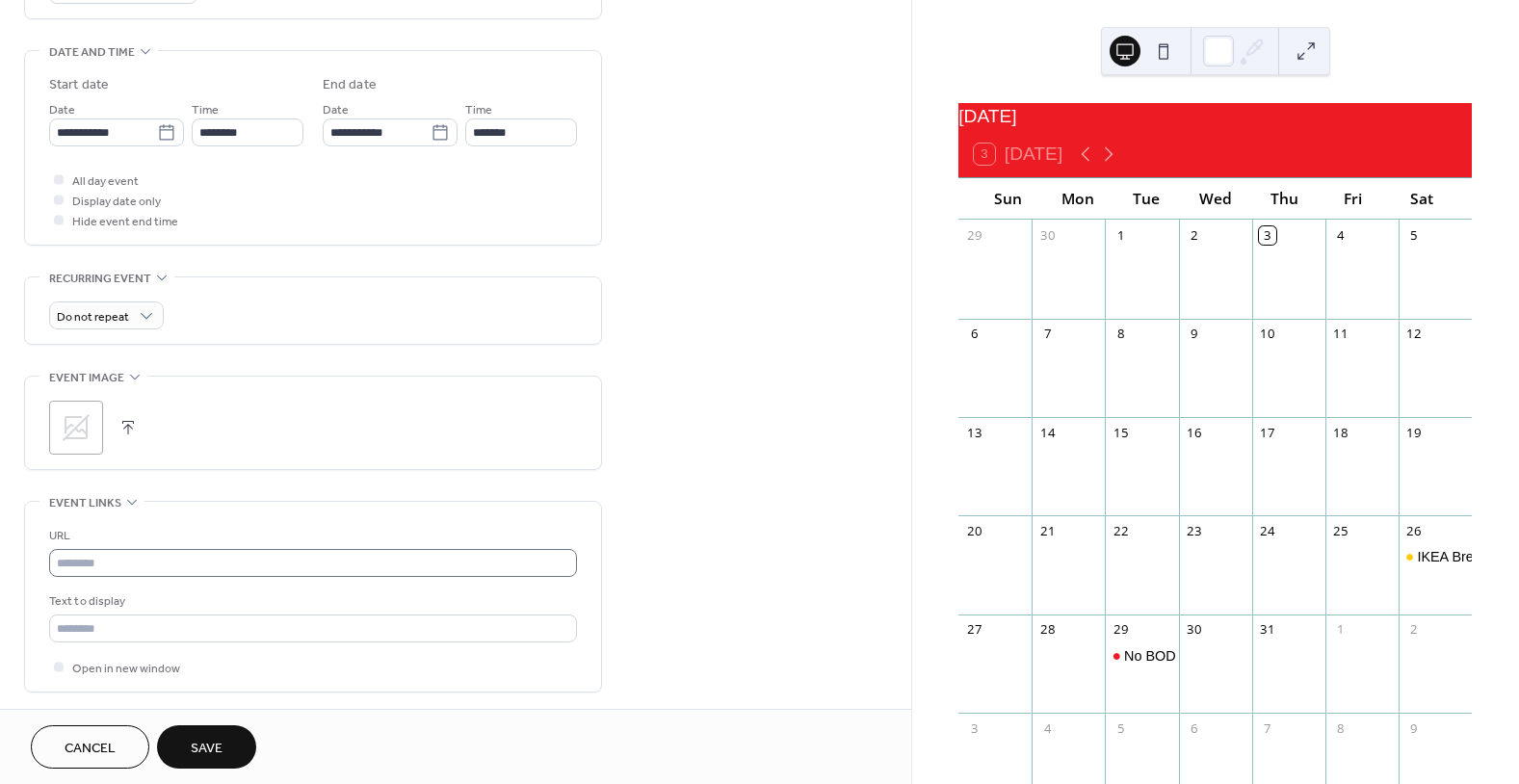 scroll, scrollTop: 578, scrollLeft: 0, axis: vertical 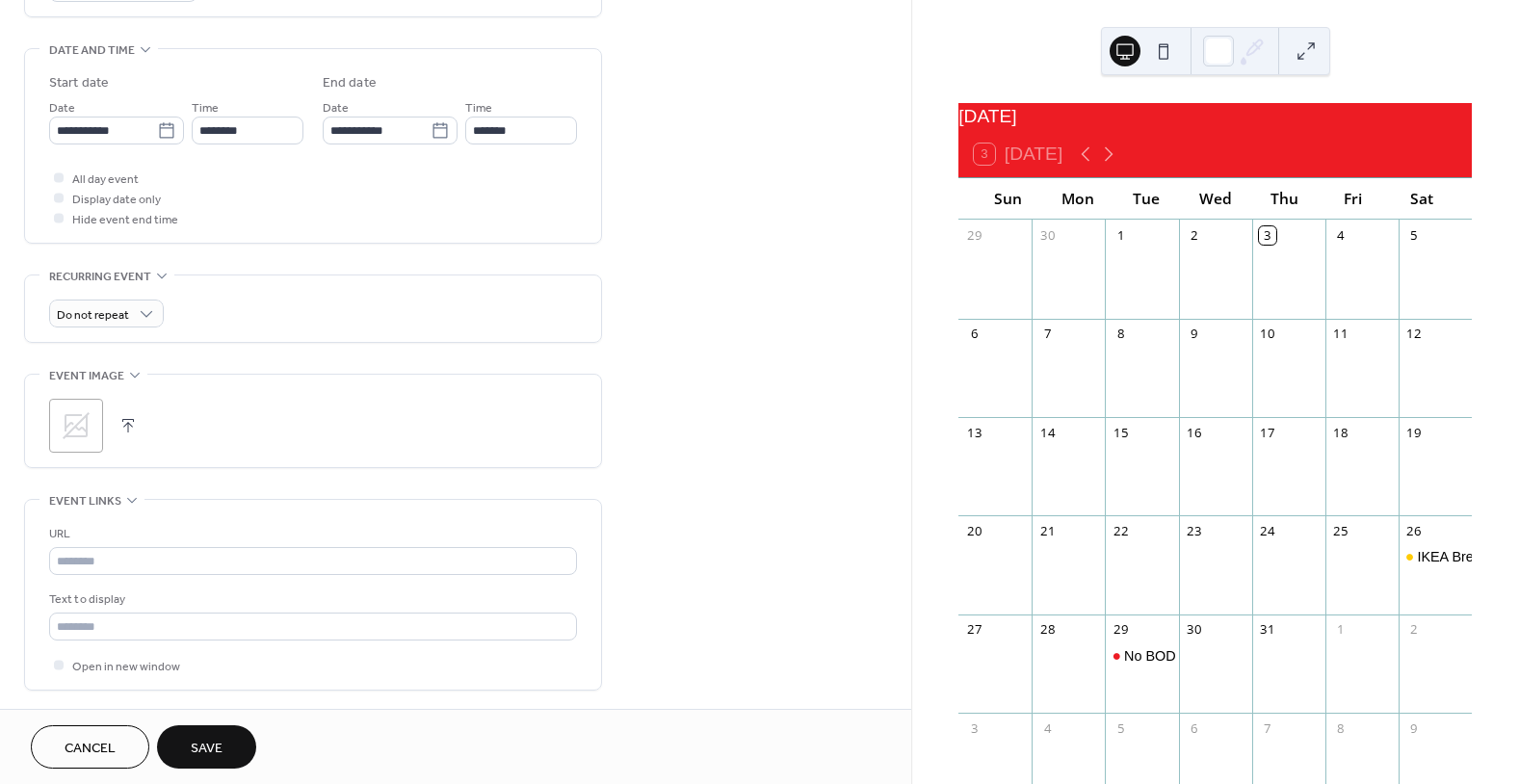 click on "Save" at bounding box center [206, 748] 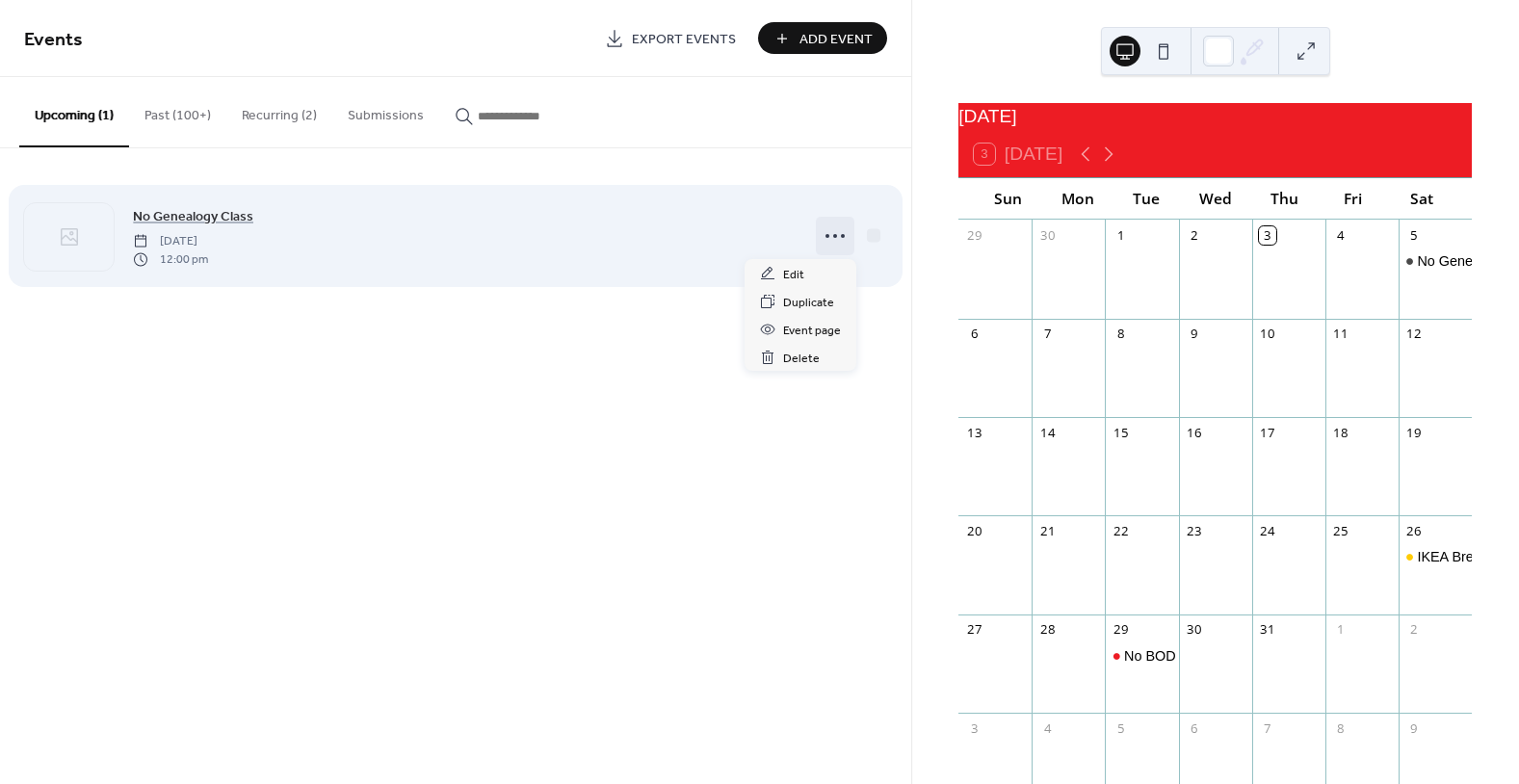 click 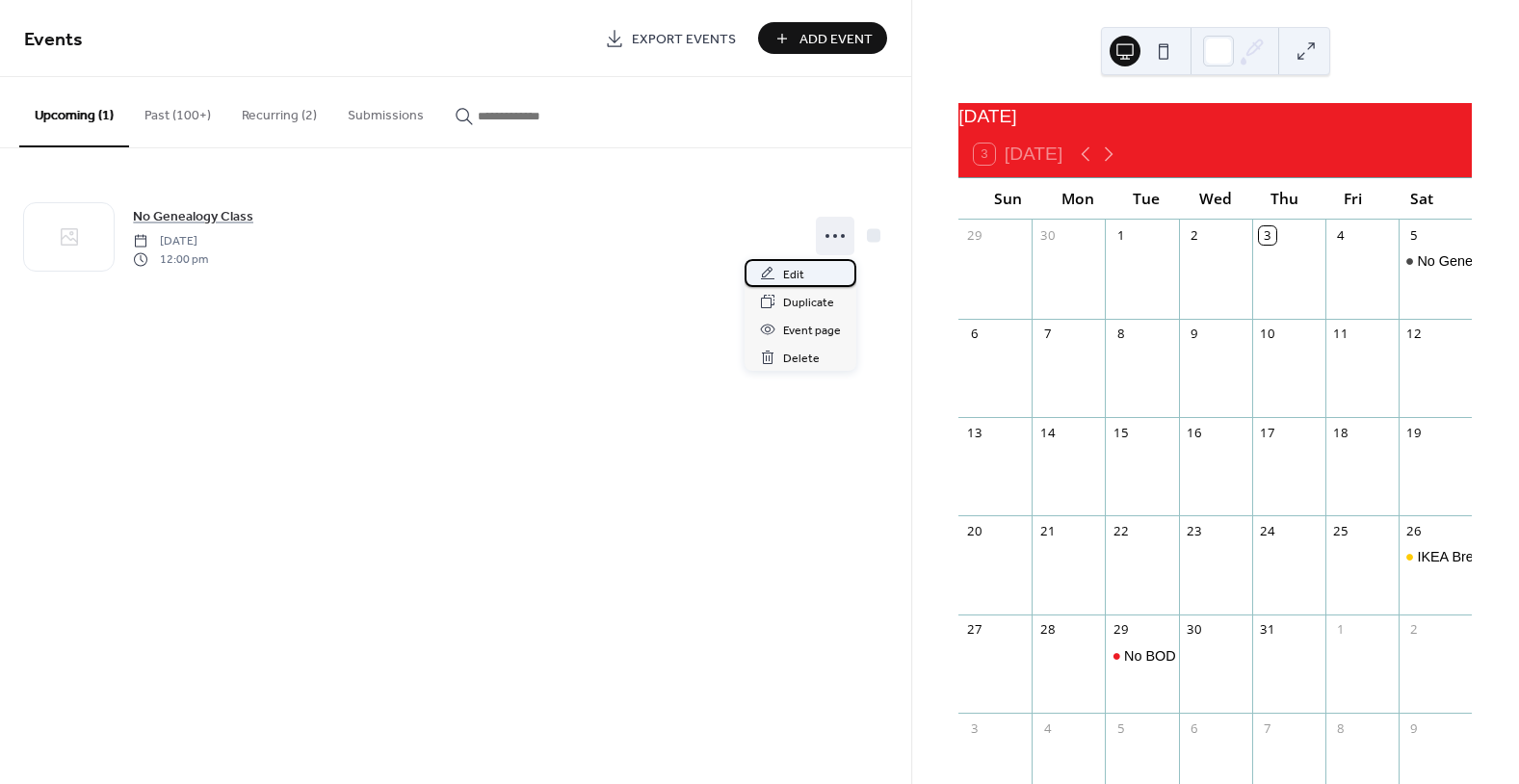click on "Edit" at bounding box center (794, 274) 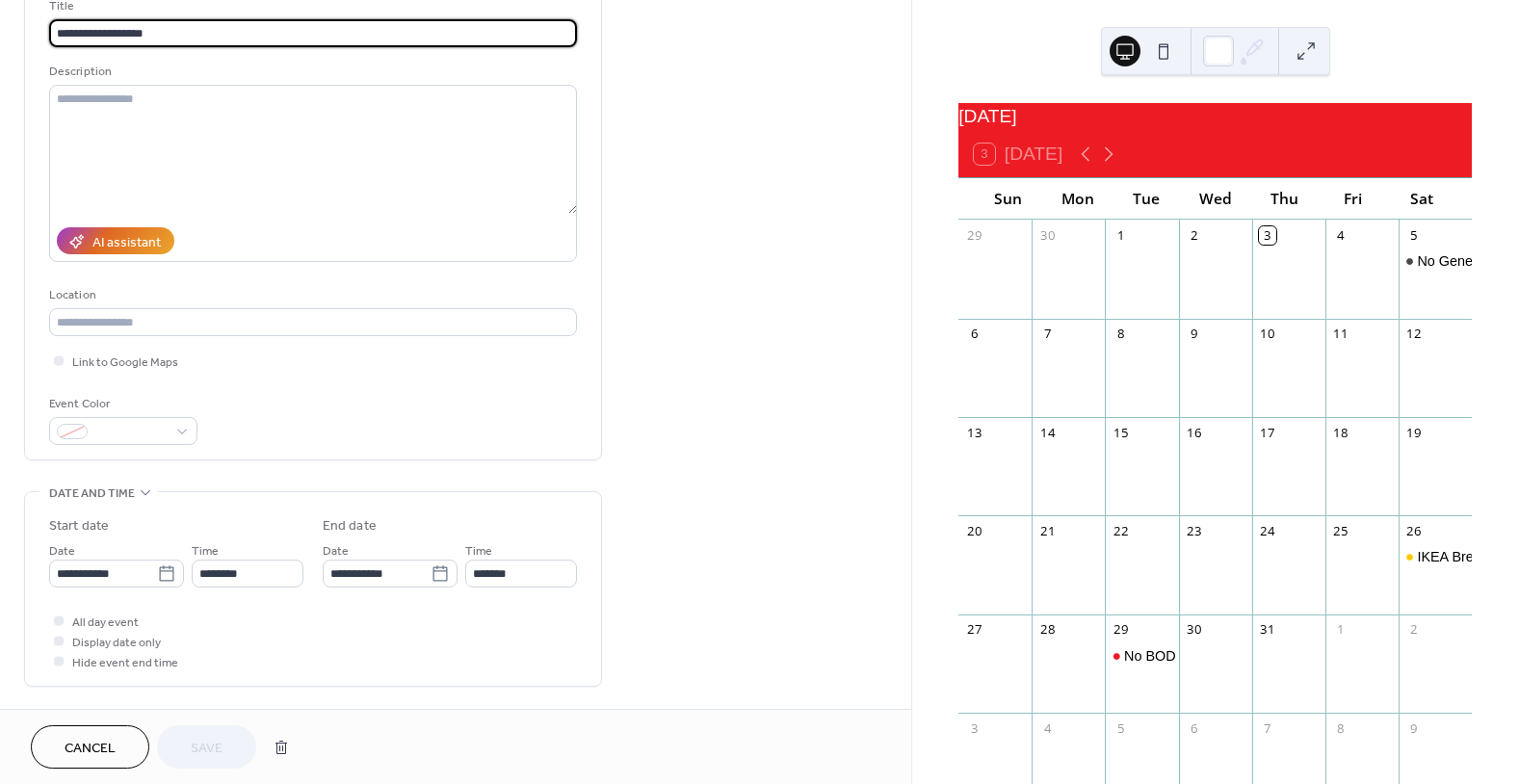 scroll, scrollTop: 154, scrollLeft: 0, axis: vertical 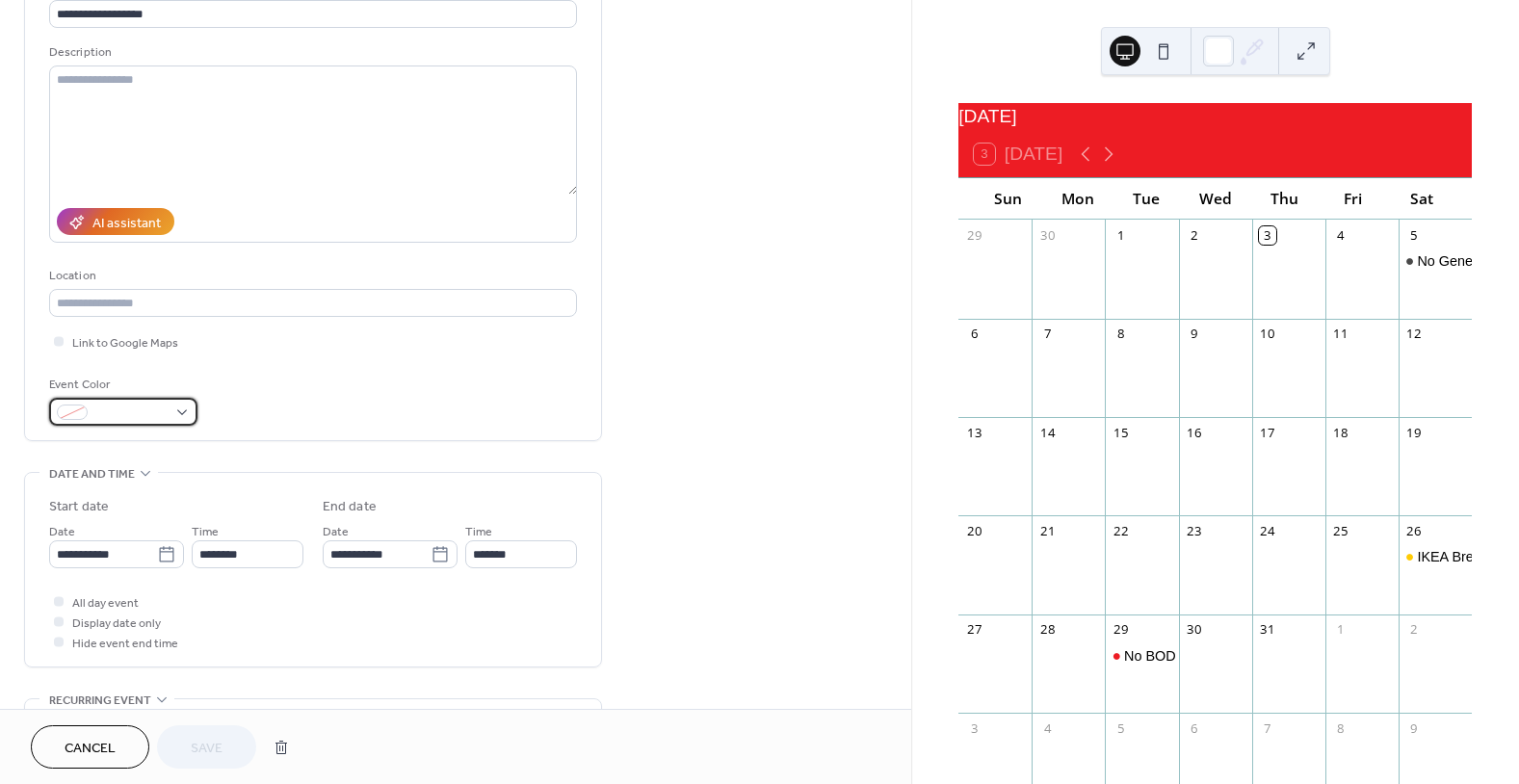 click at bounding box center (123, 411) 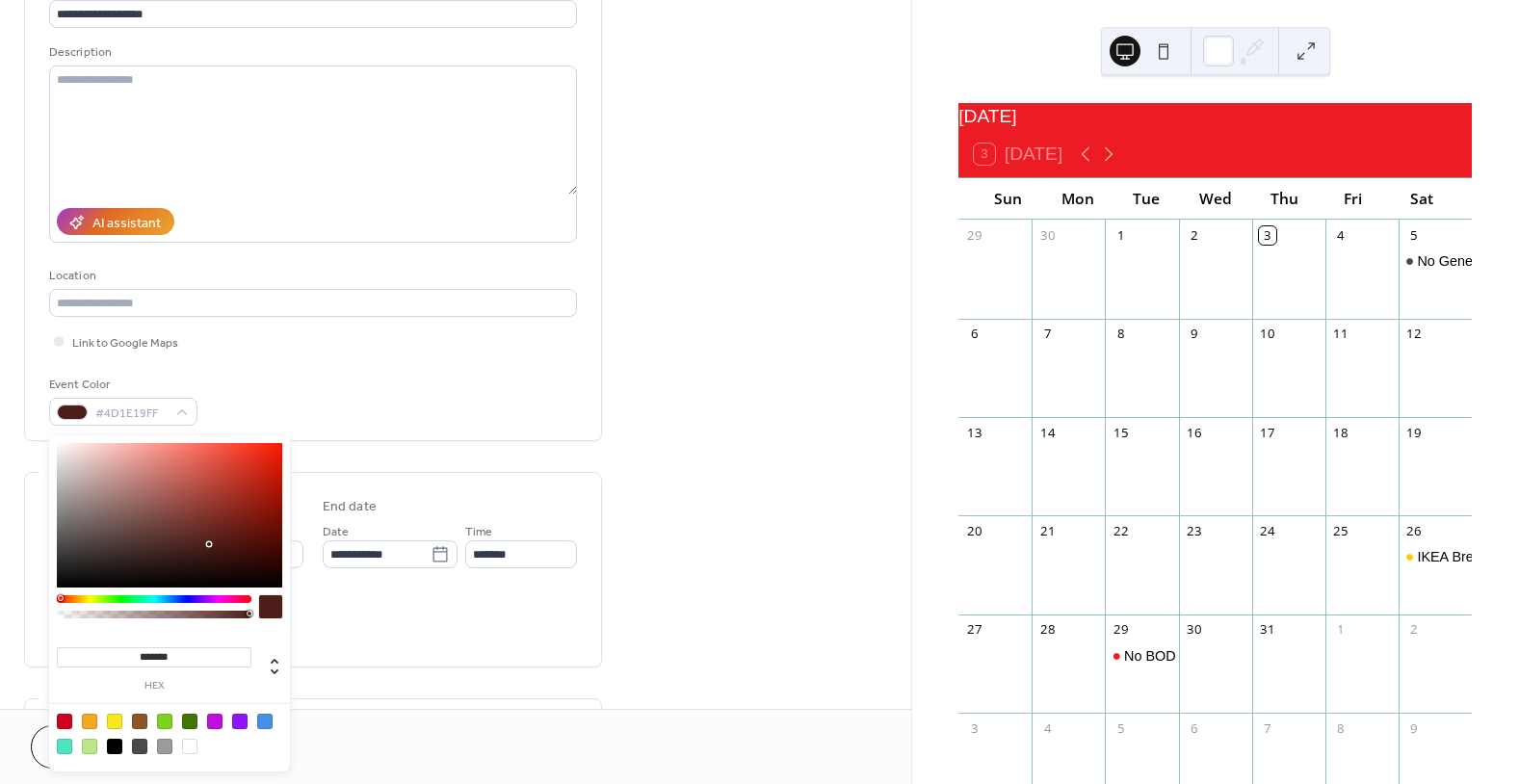 click at bounding box center [154, 599] 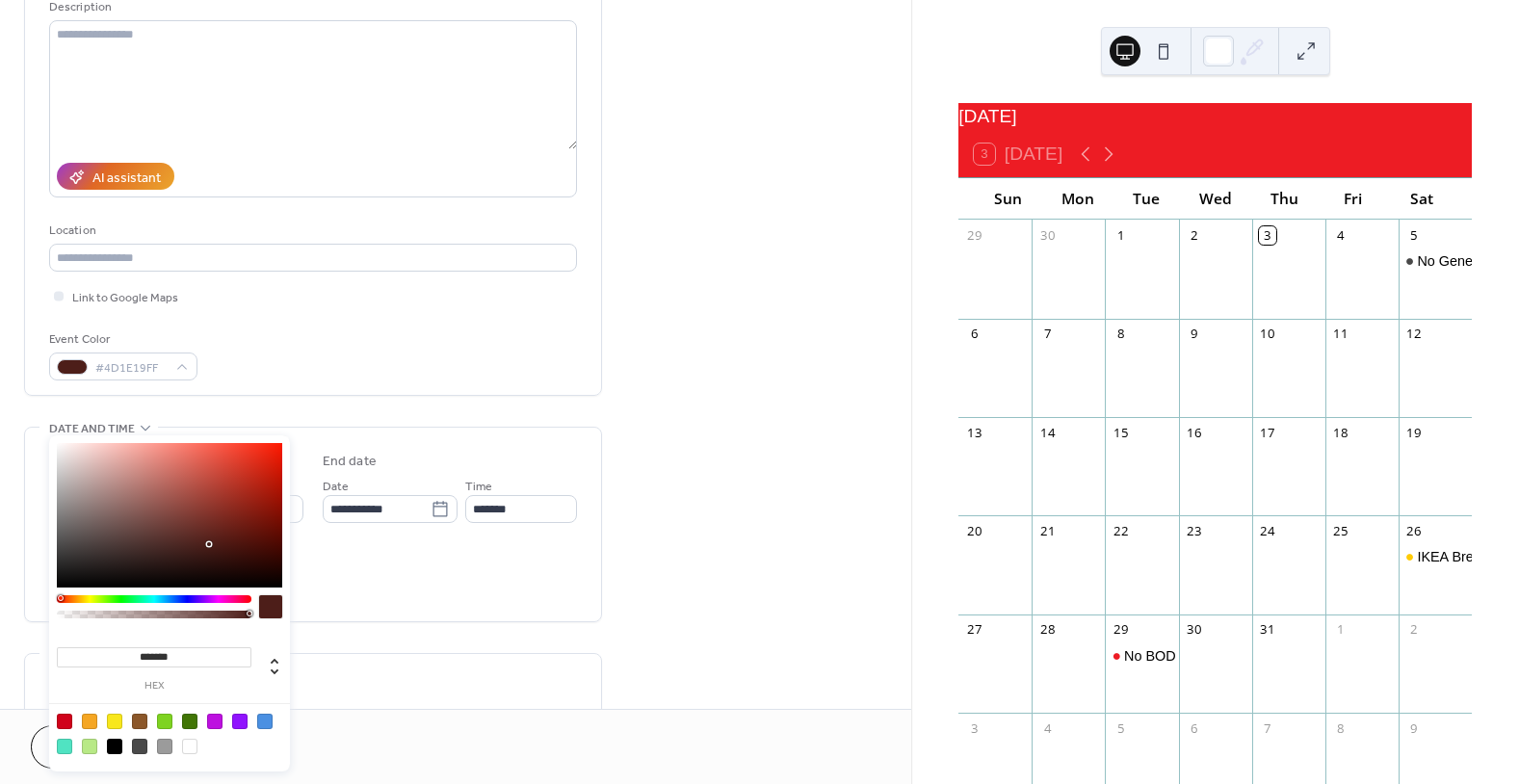 scroll, scrollTop: 212, scrollLeft: 0, axis: vertical 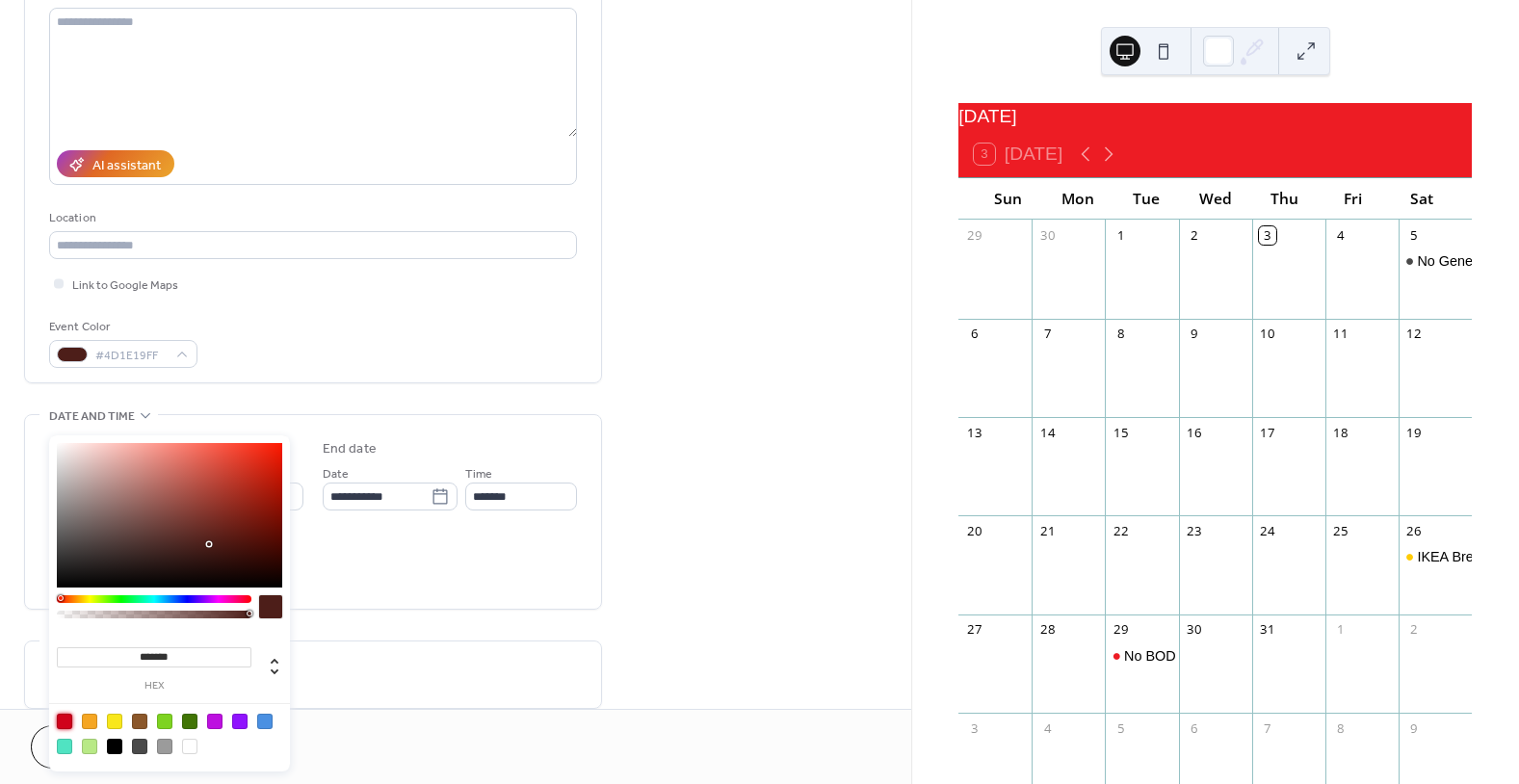 click at bounding box center [65, 721] 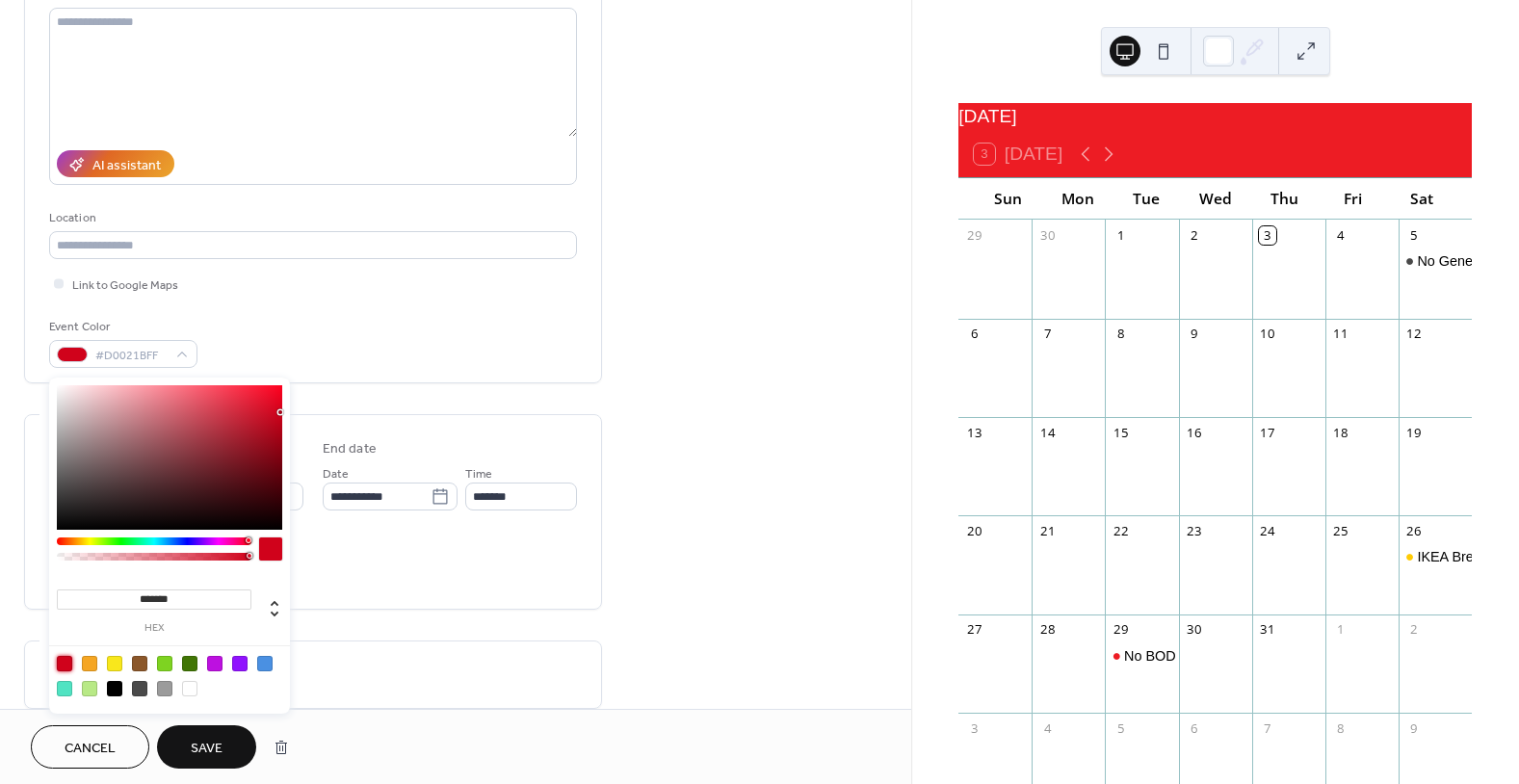 drag, startPoint x: 196, startPoint y: 744, endPoint x: 274, endPoint y: 693, distance: 93.19335 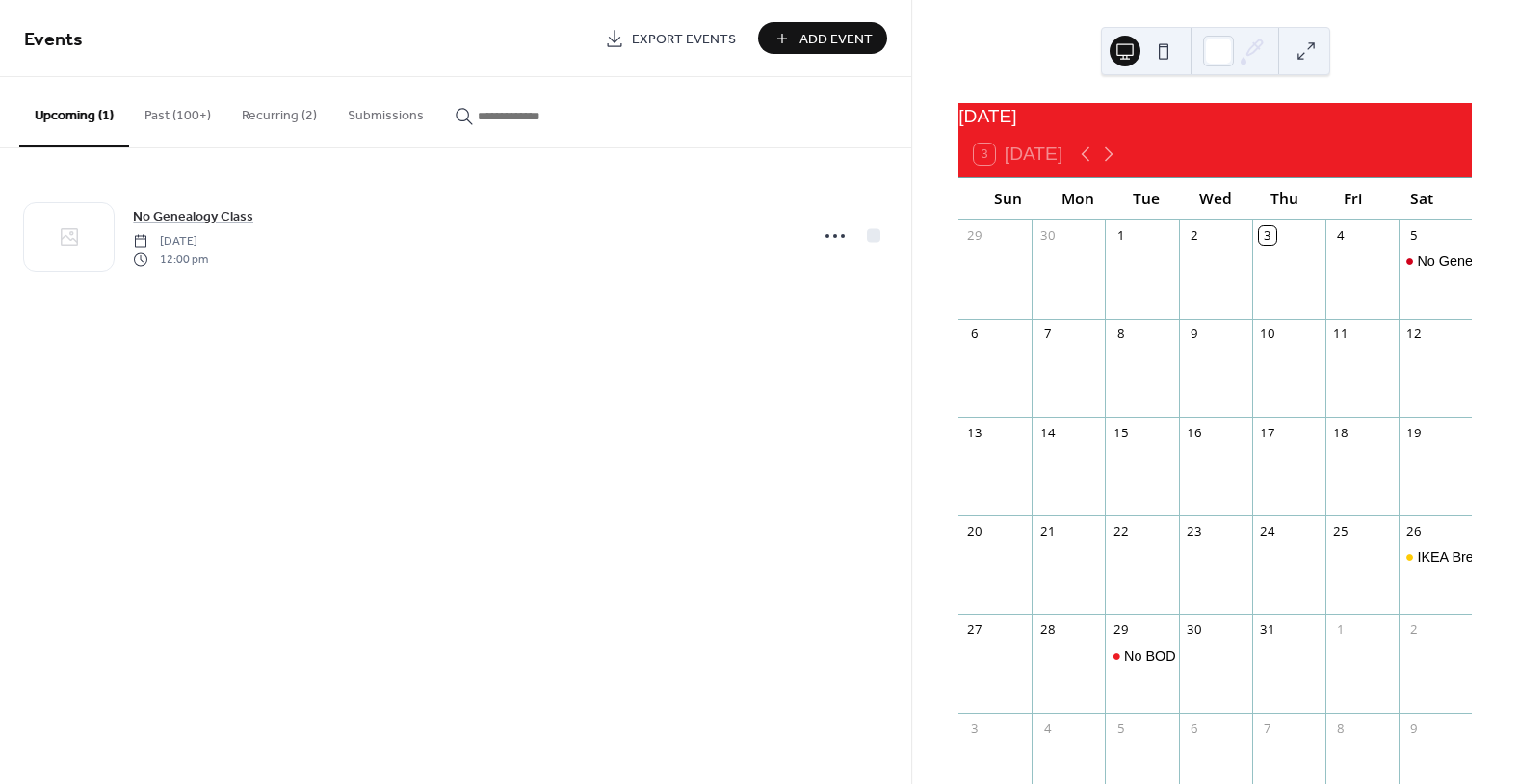 click on "Add Event" at bounding box center (836, 39) 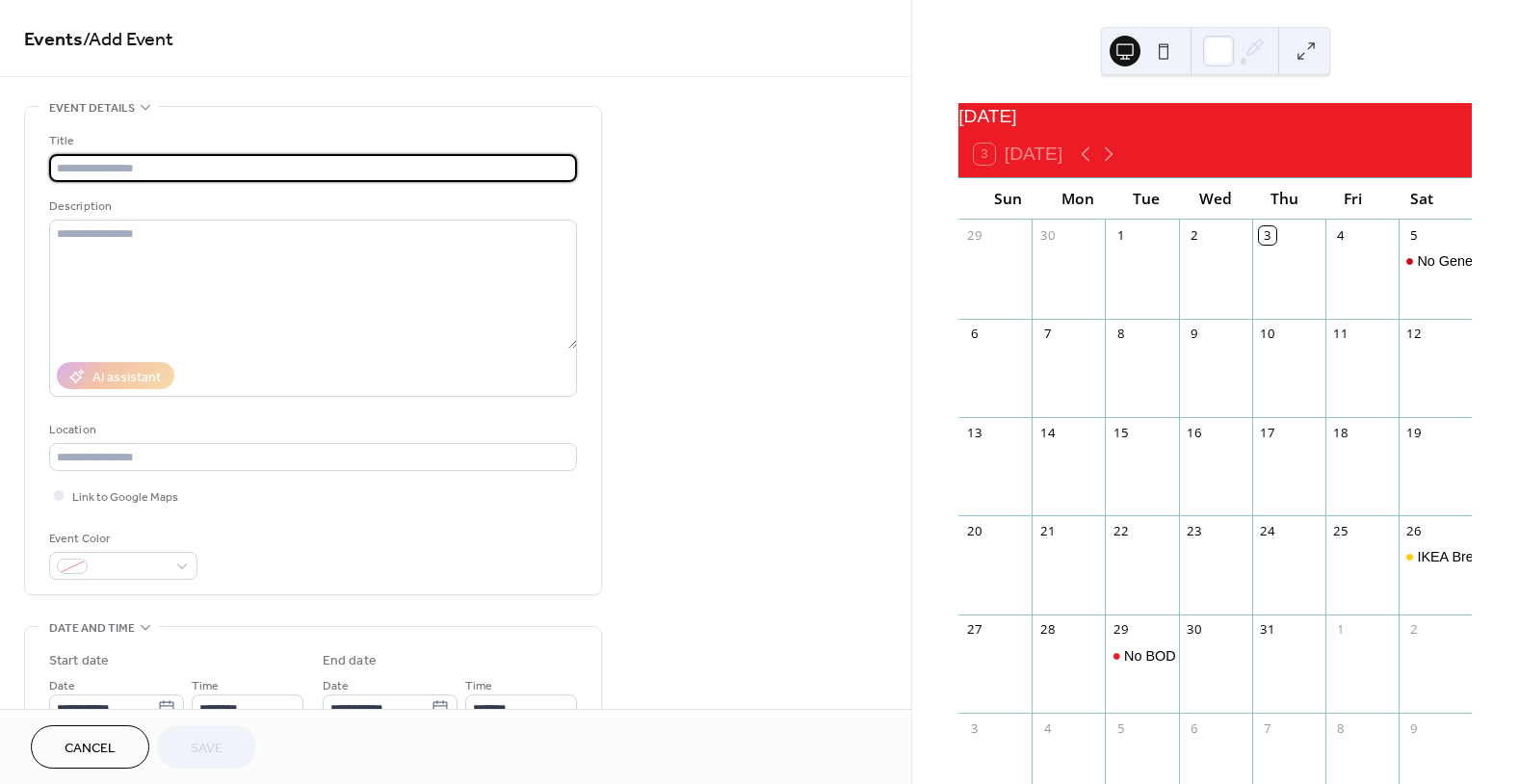 click at bounding box center (313, 168) 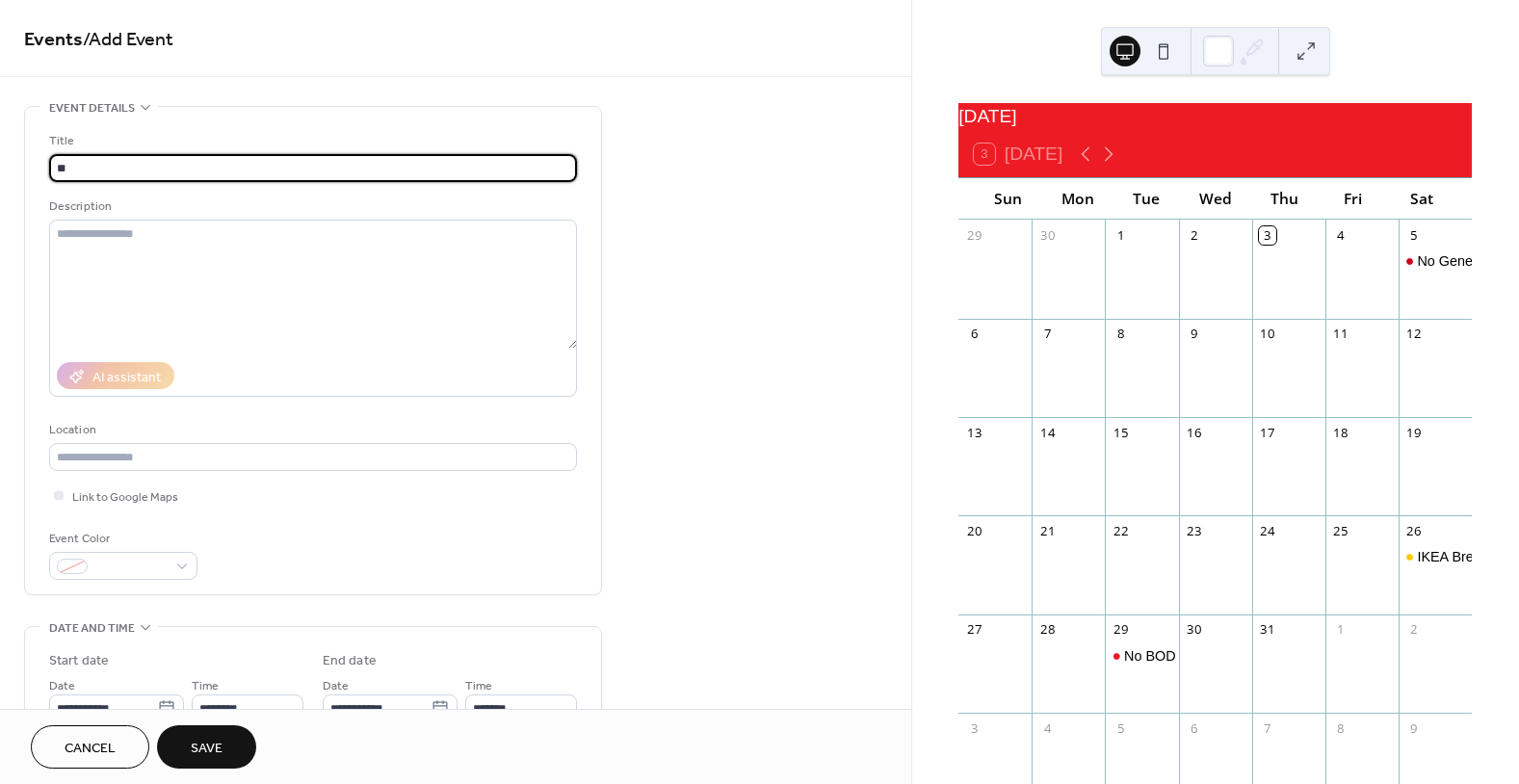 type on "*" 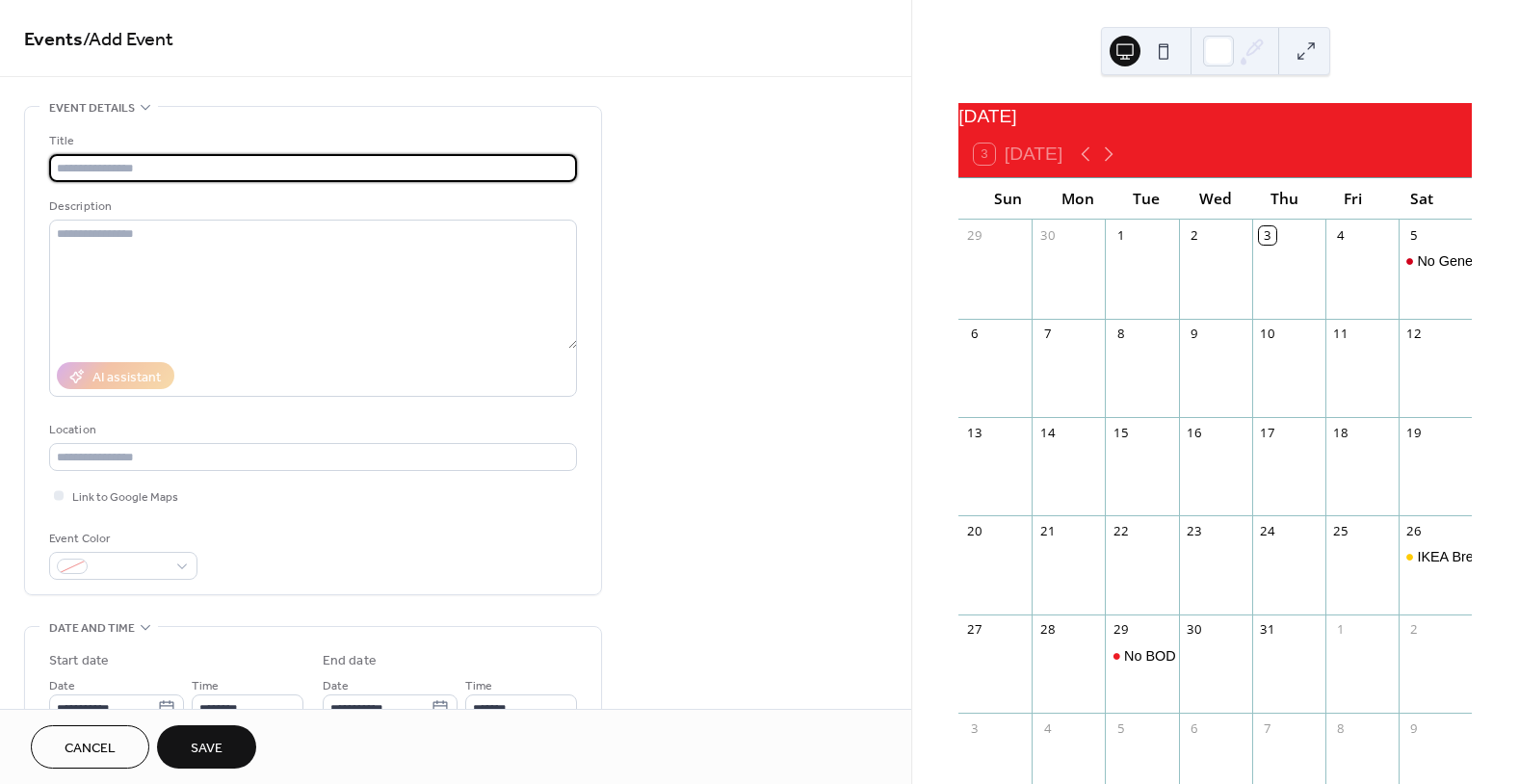 click at bounding box center [313, 168] 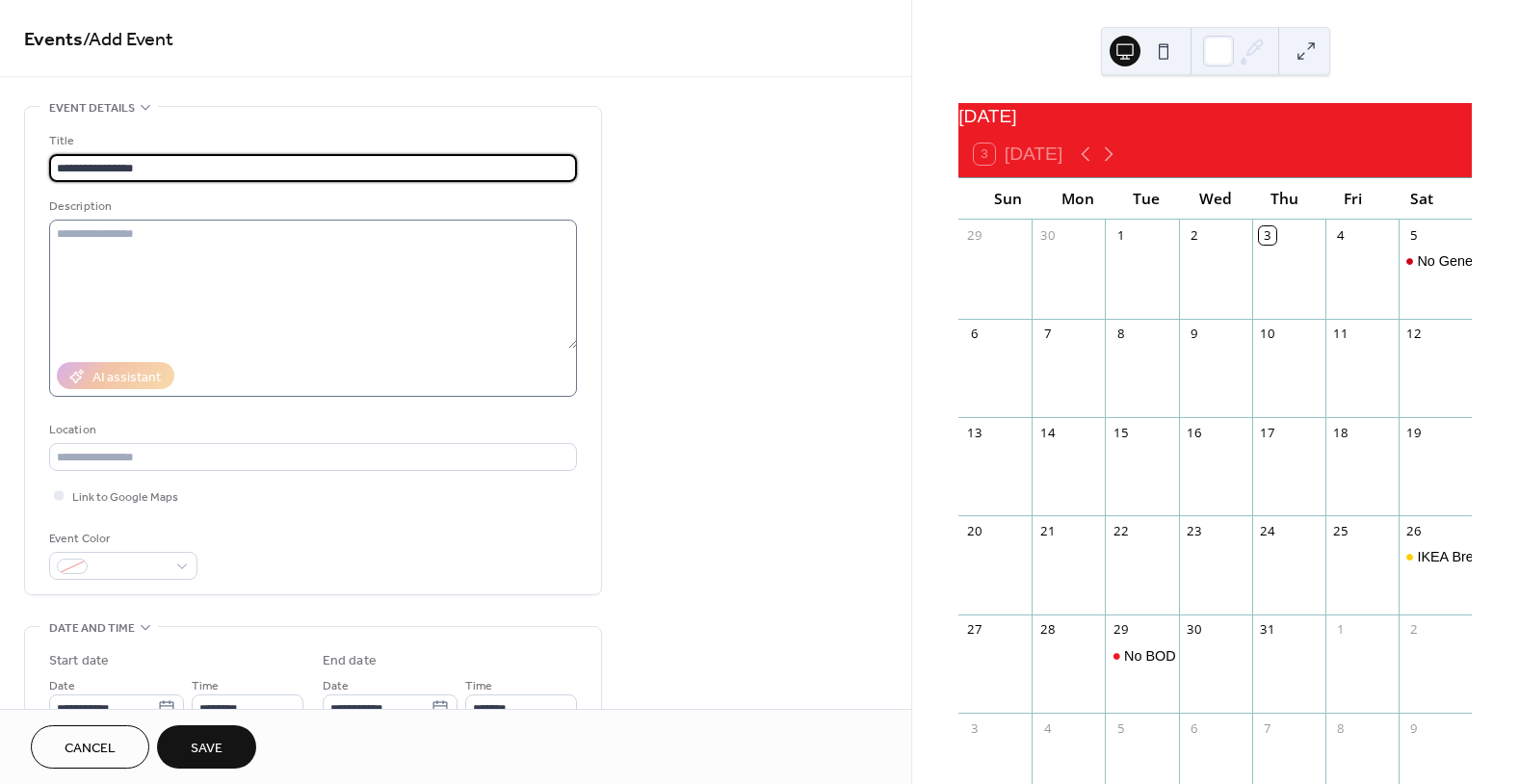 type on "**********" 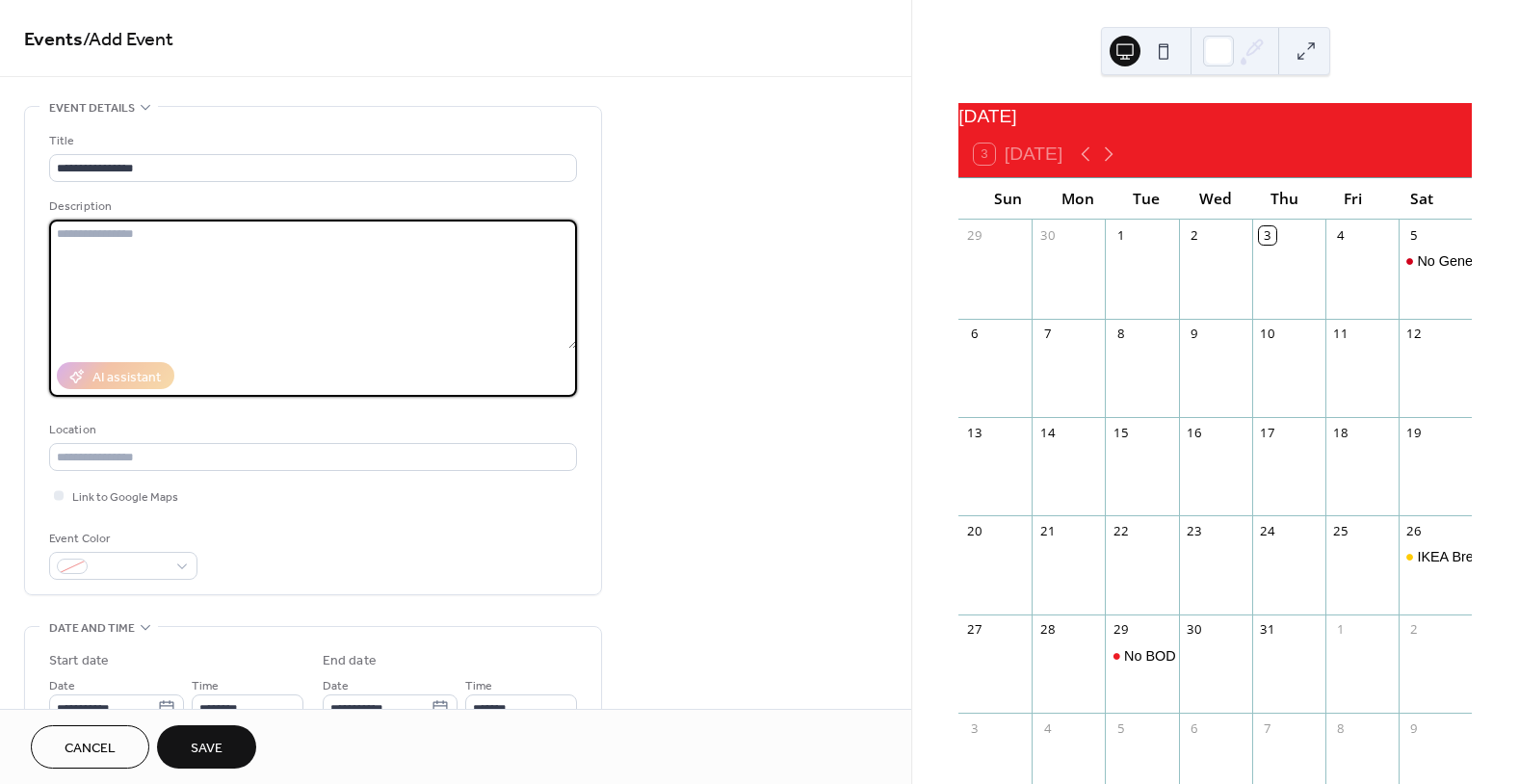click at bounding box center [313, 284] 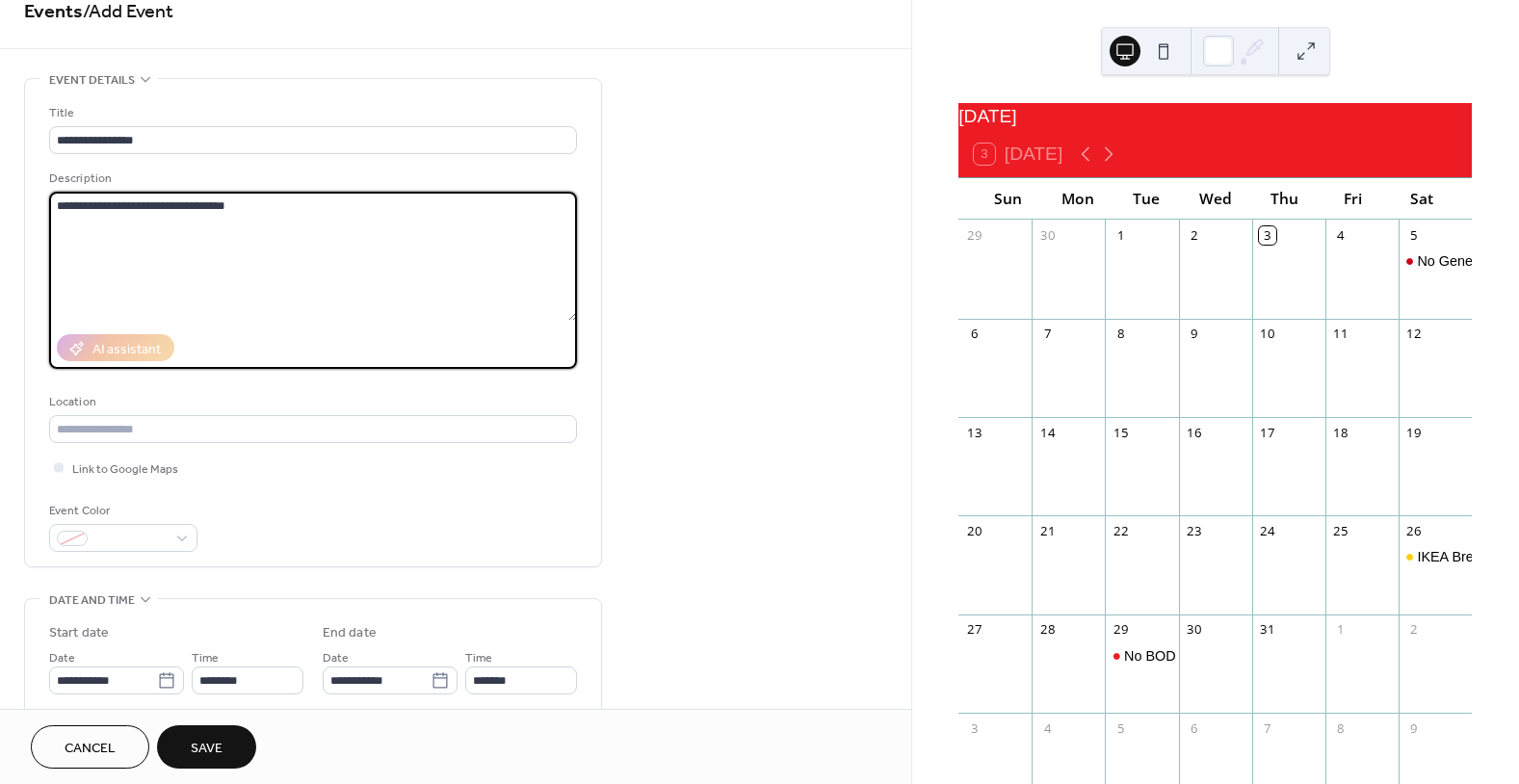 scroll, scrollTop: 39, scrollLeft: 0, axis: vertical 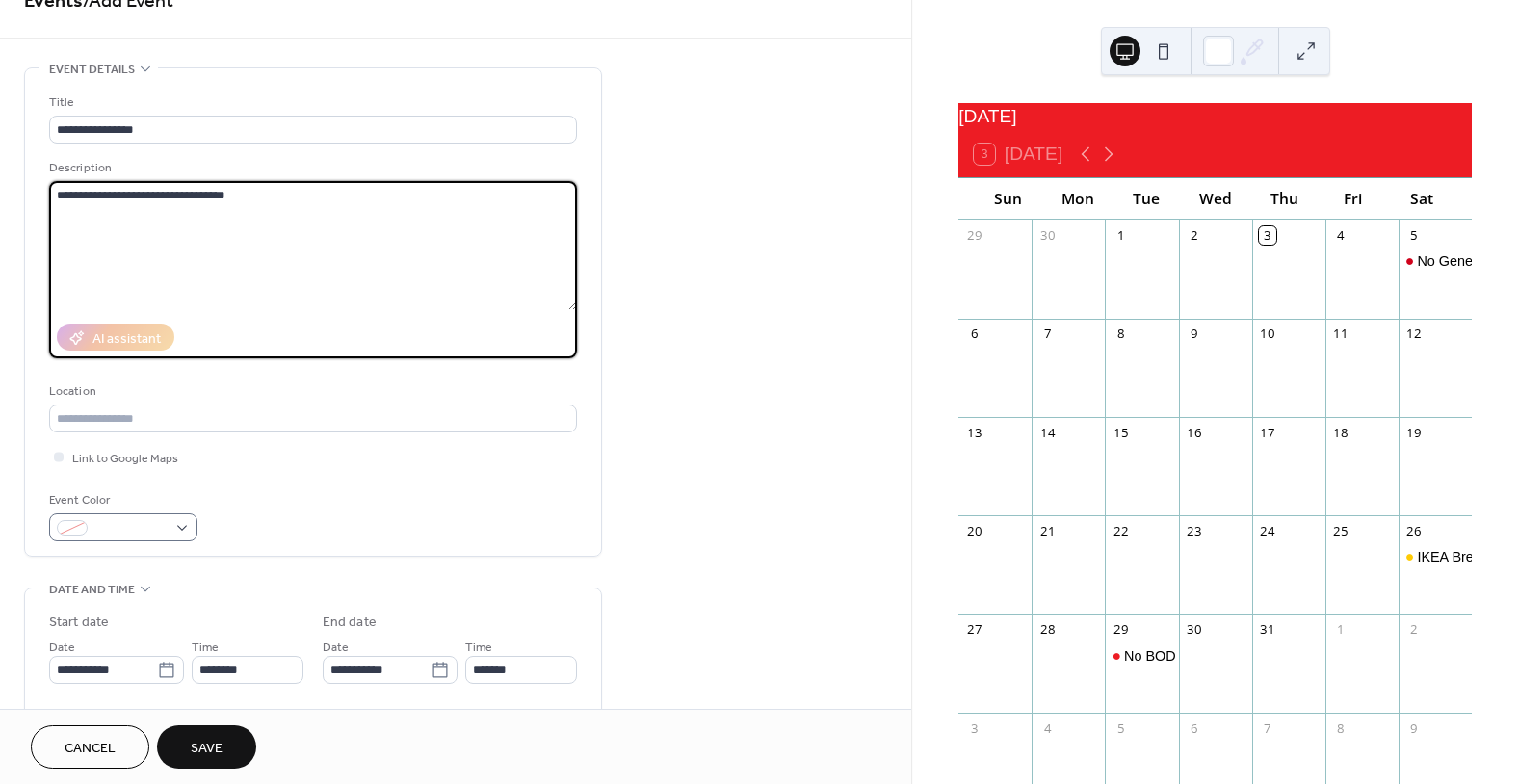 type on "**********" 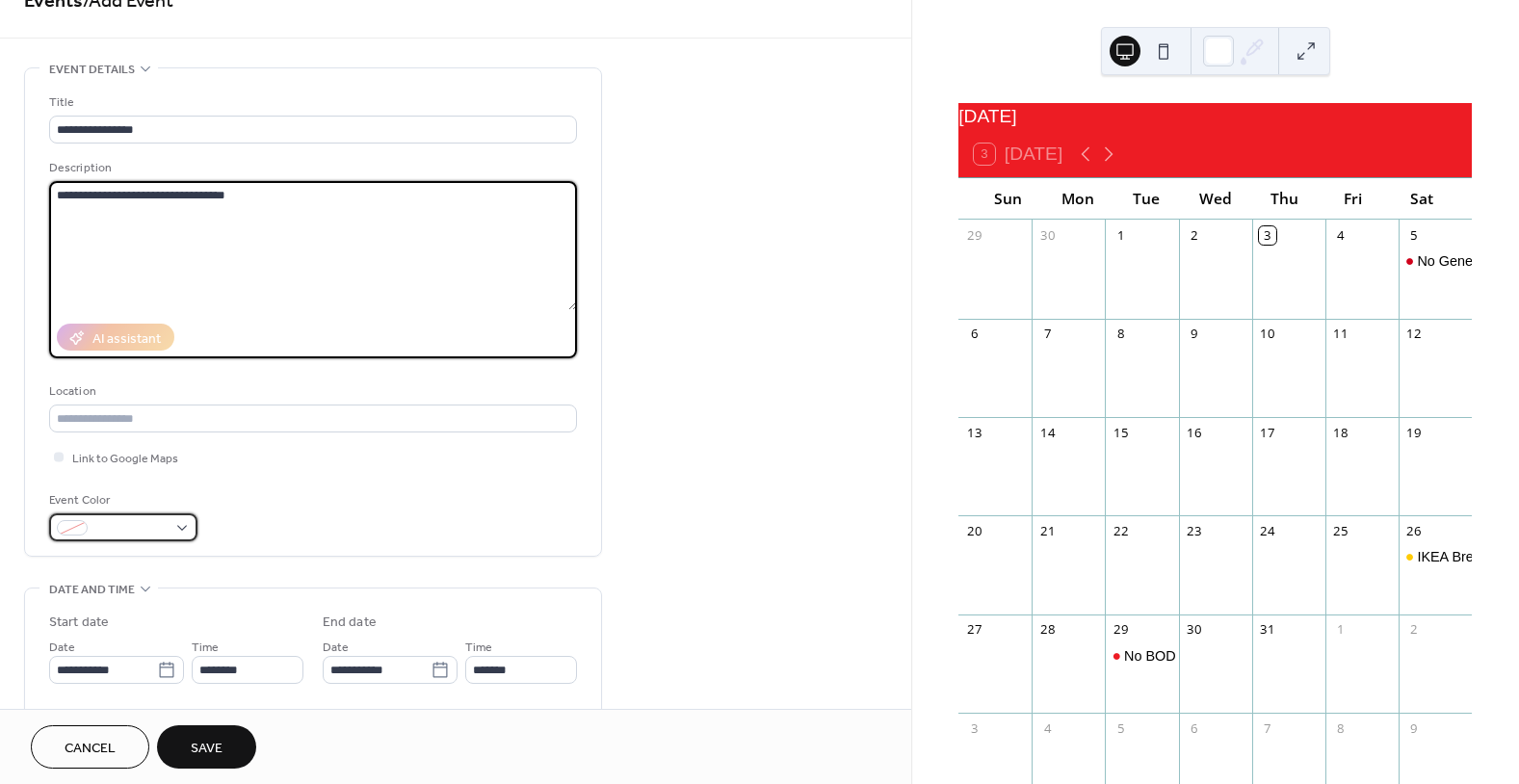 click at bounding box center (123, 527) 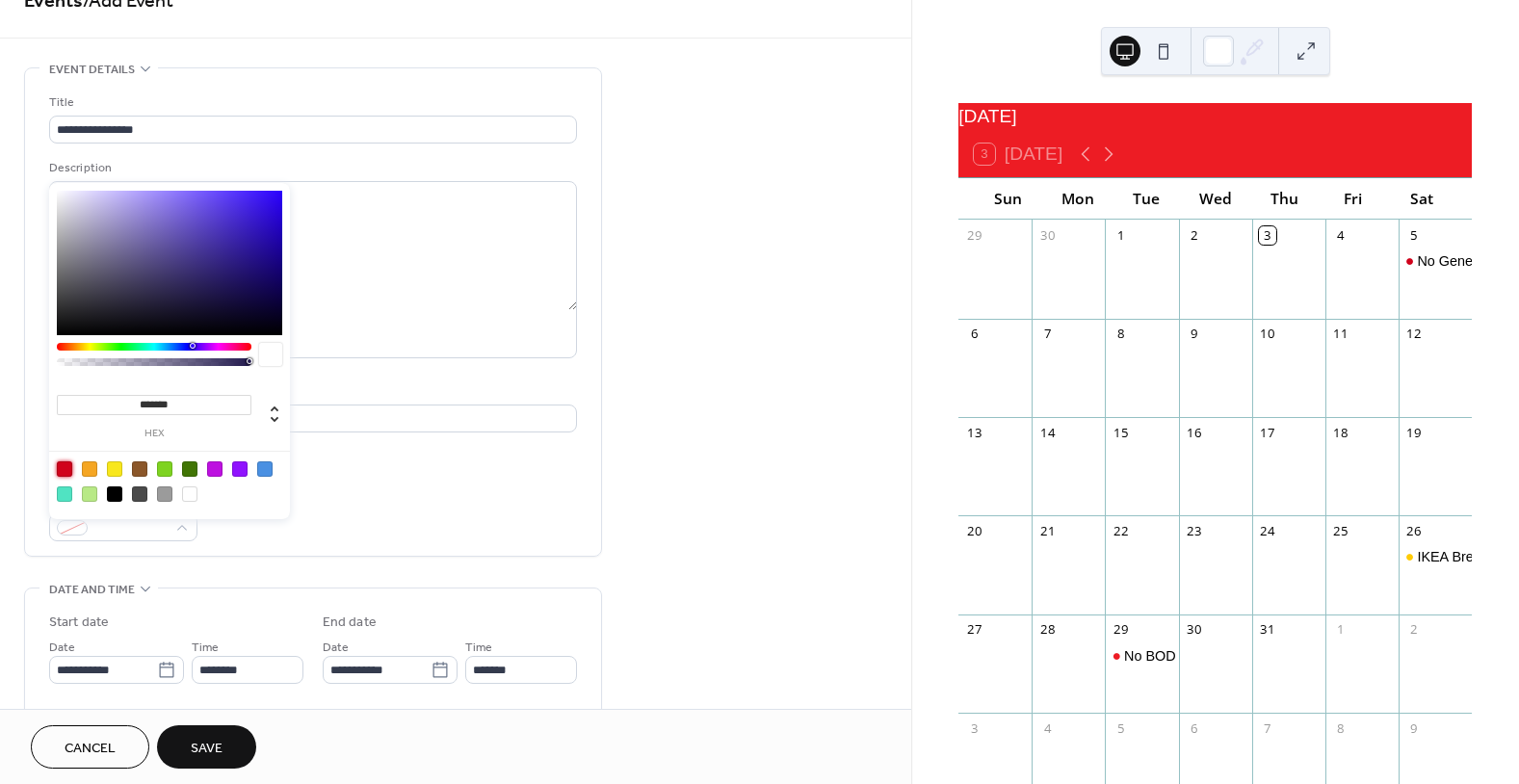 click at bounding box center (65, 469) 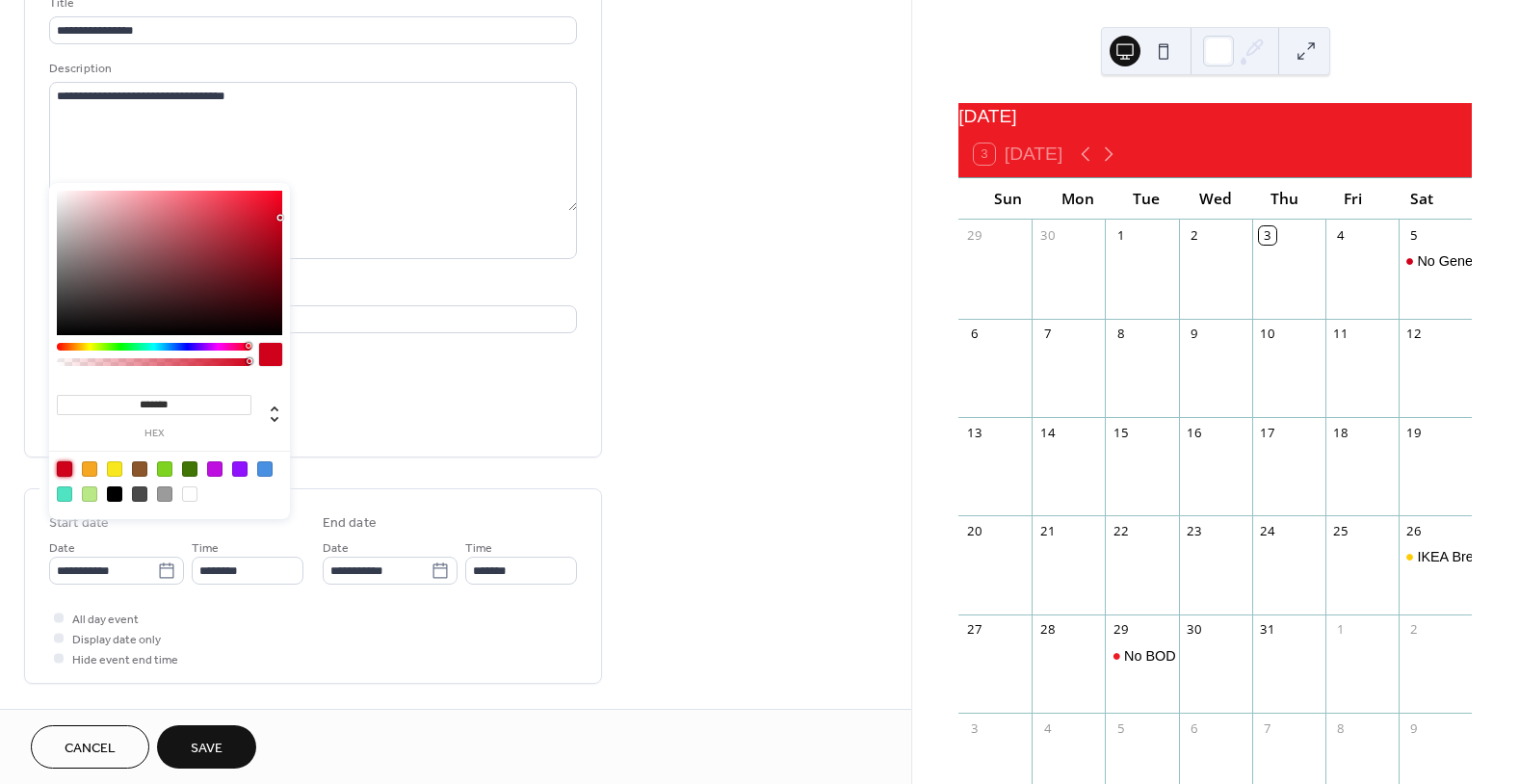 scroll, scrollTop: 154, scrollLeft: 0, axis: vertical 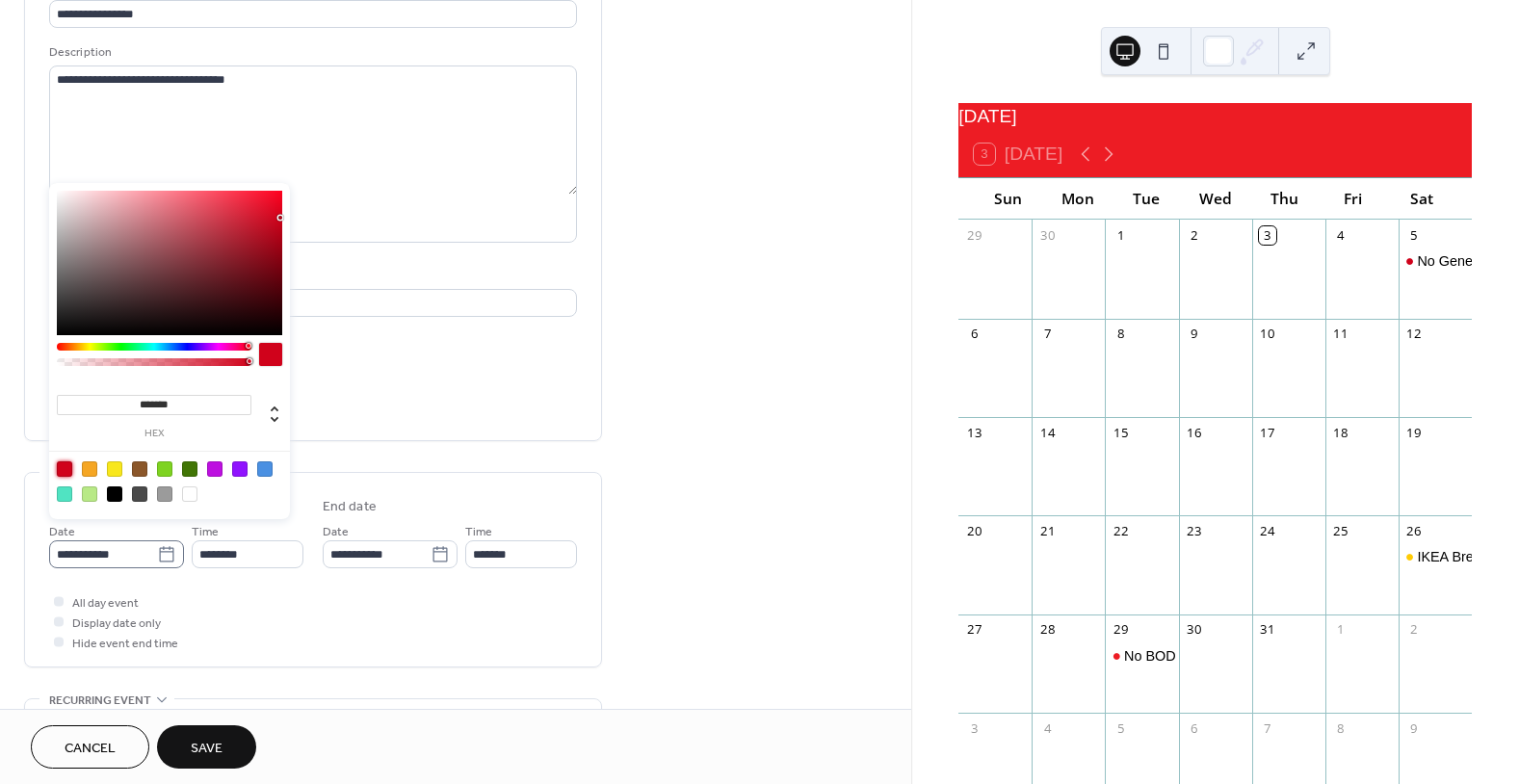 click 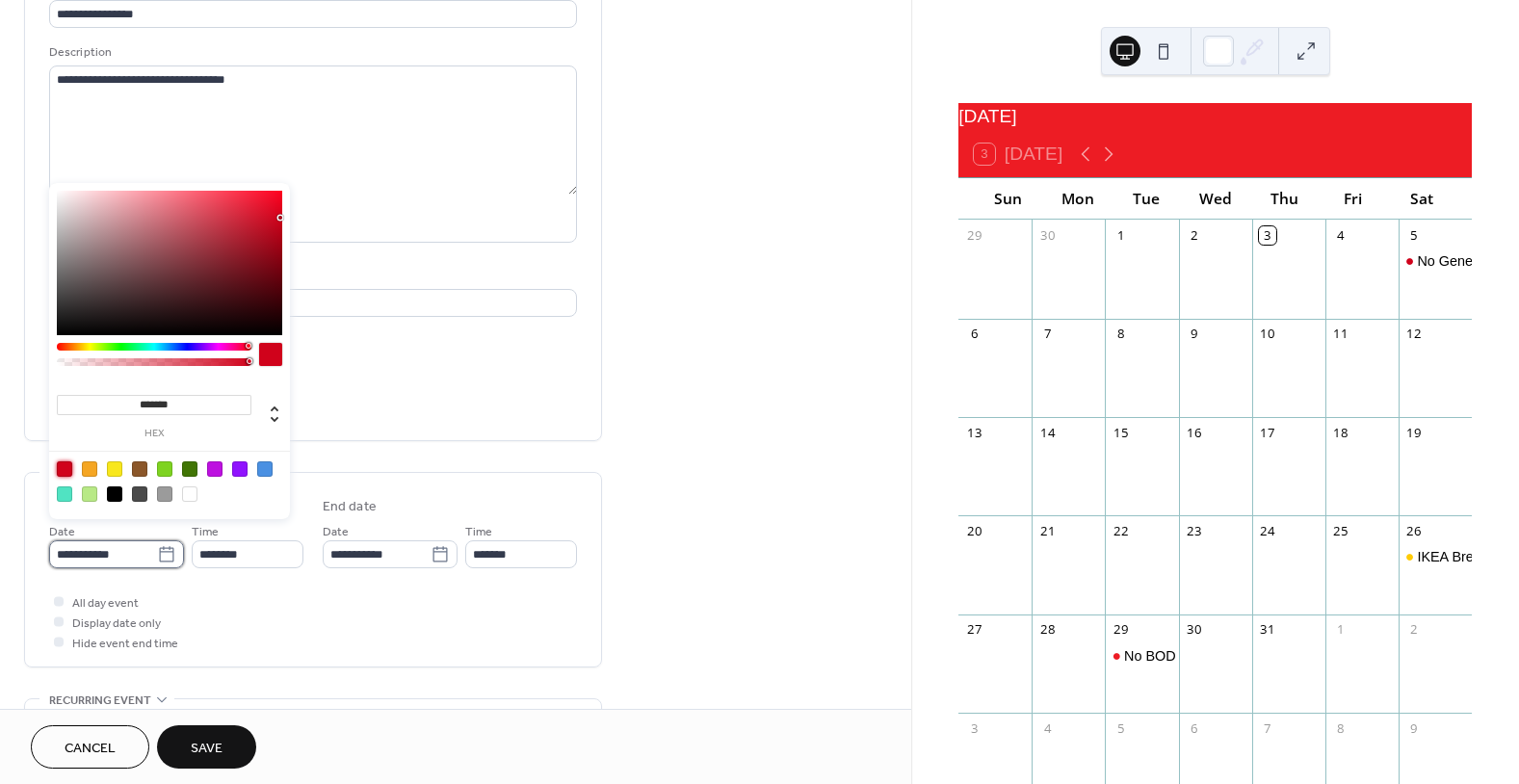 click on "**********" at bounding box center (103, 554) 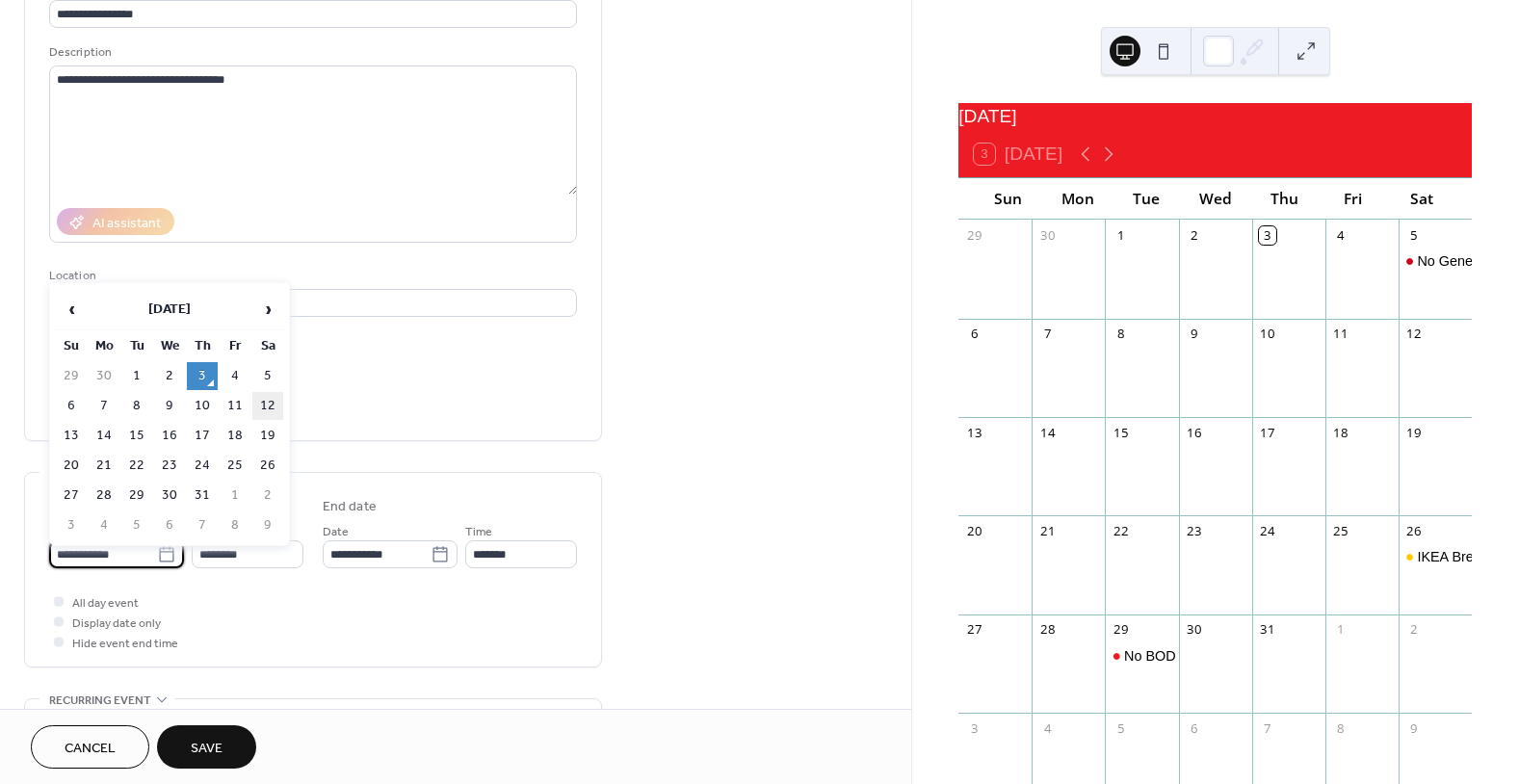 click on "12" at bounding box center [268, 405] 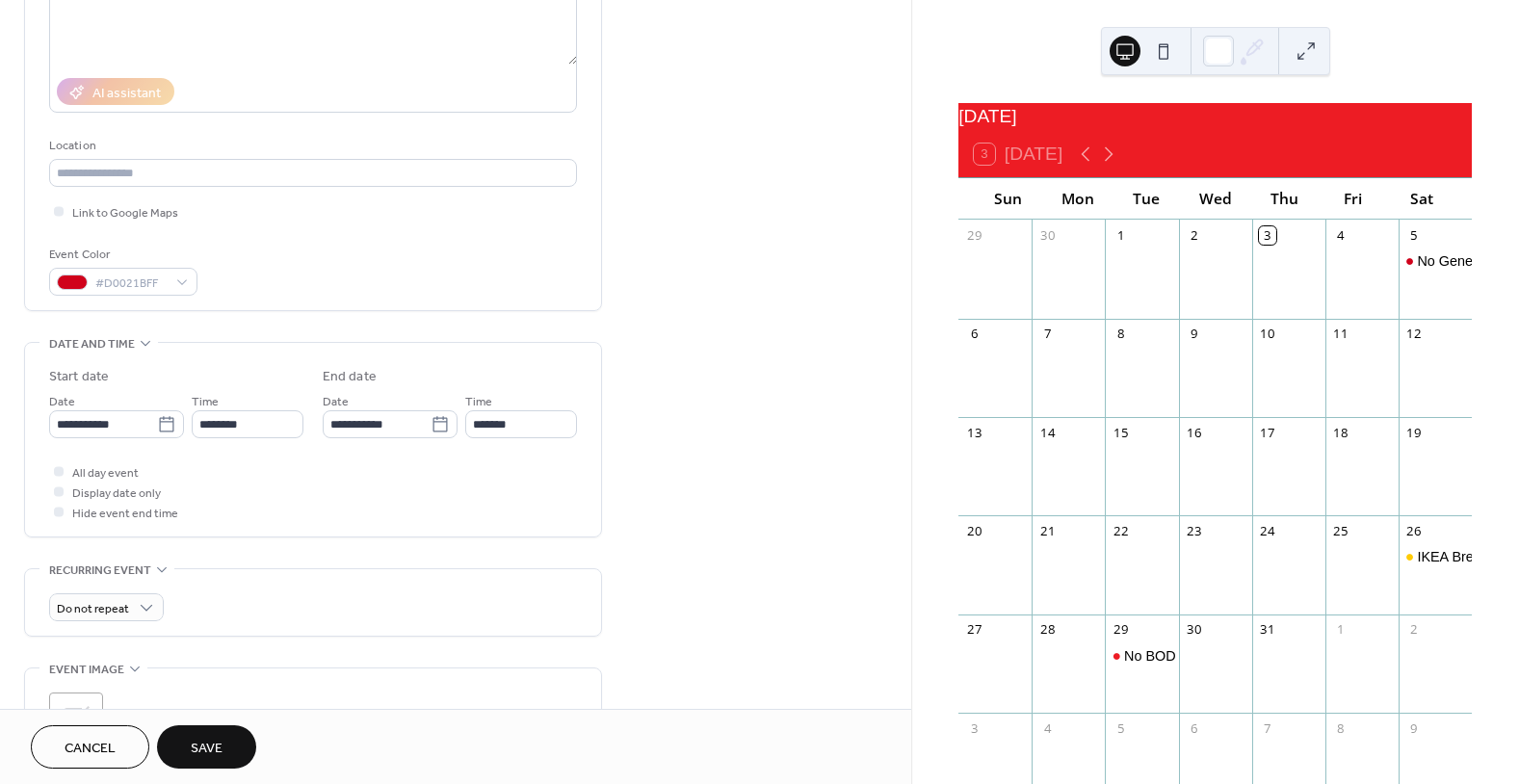scroll, scrollTop: 289, scrollLeft: 0, axis: vertical 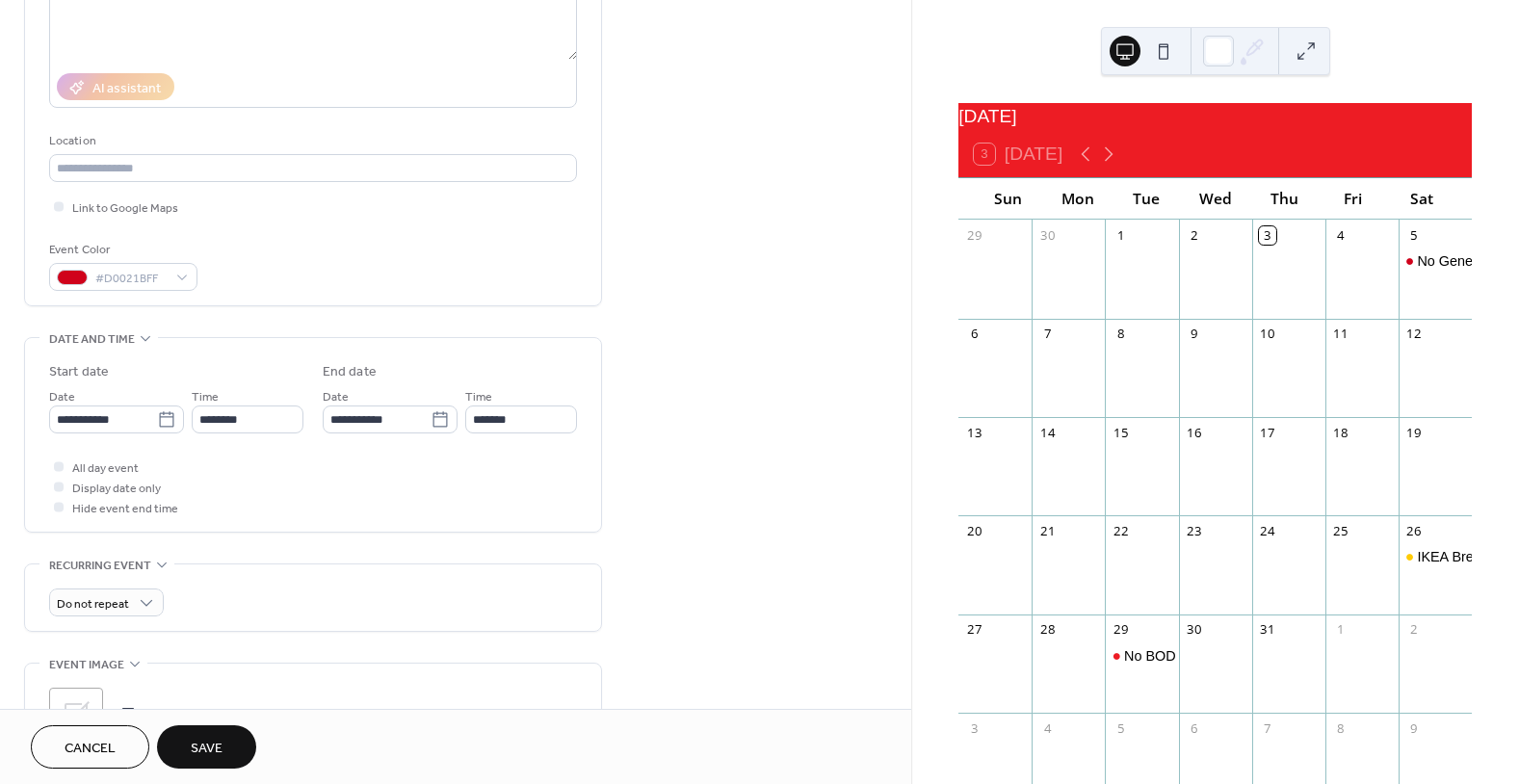 click on "Save" at bounding box center (206, 746) 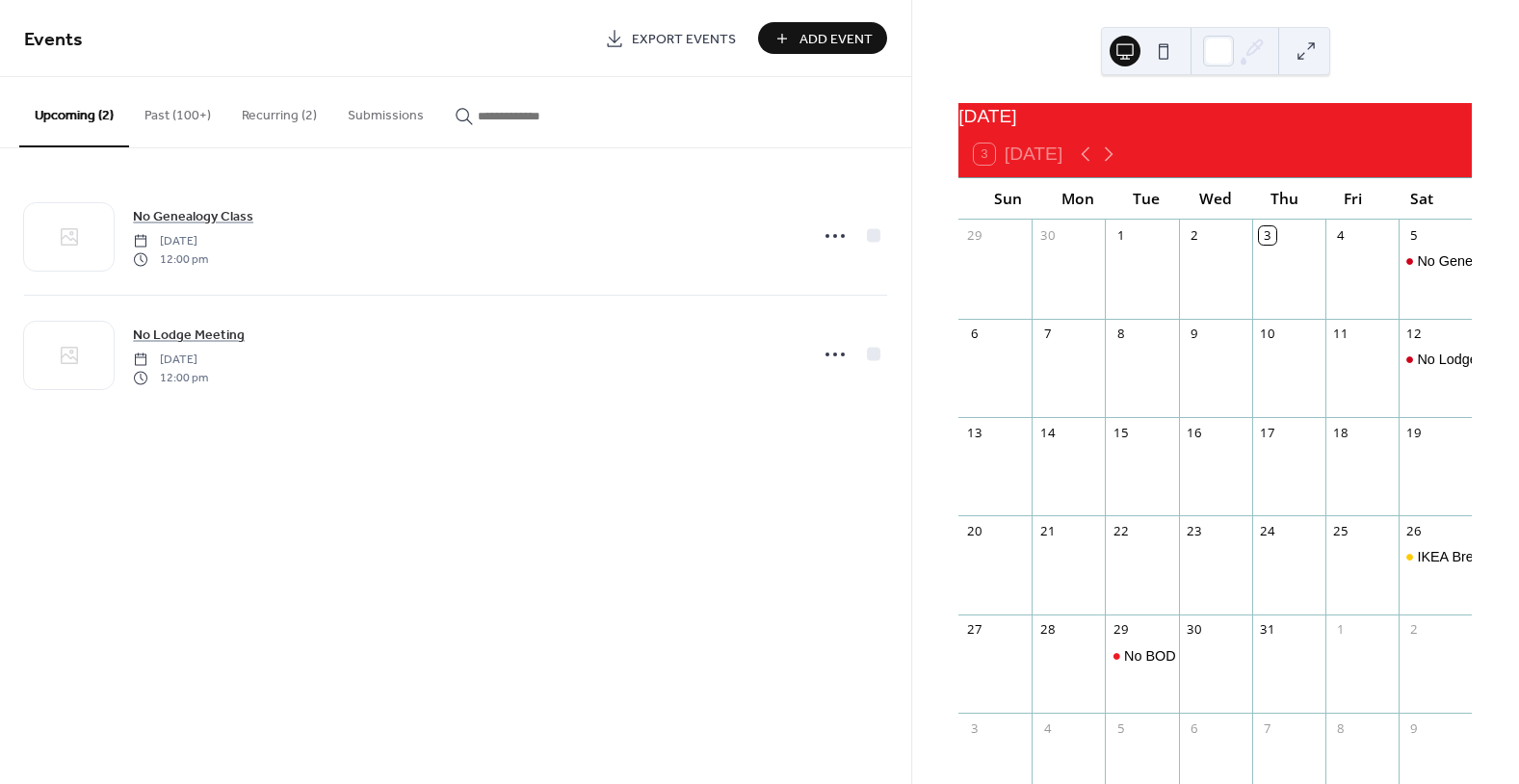 click on "Recurring  (2)" at bounding box center (279, 111) 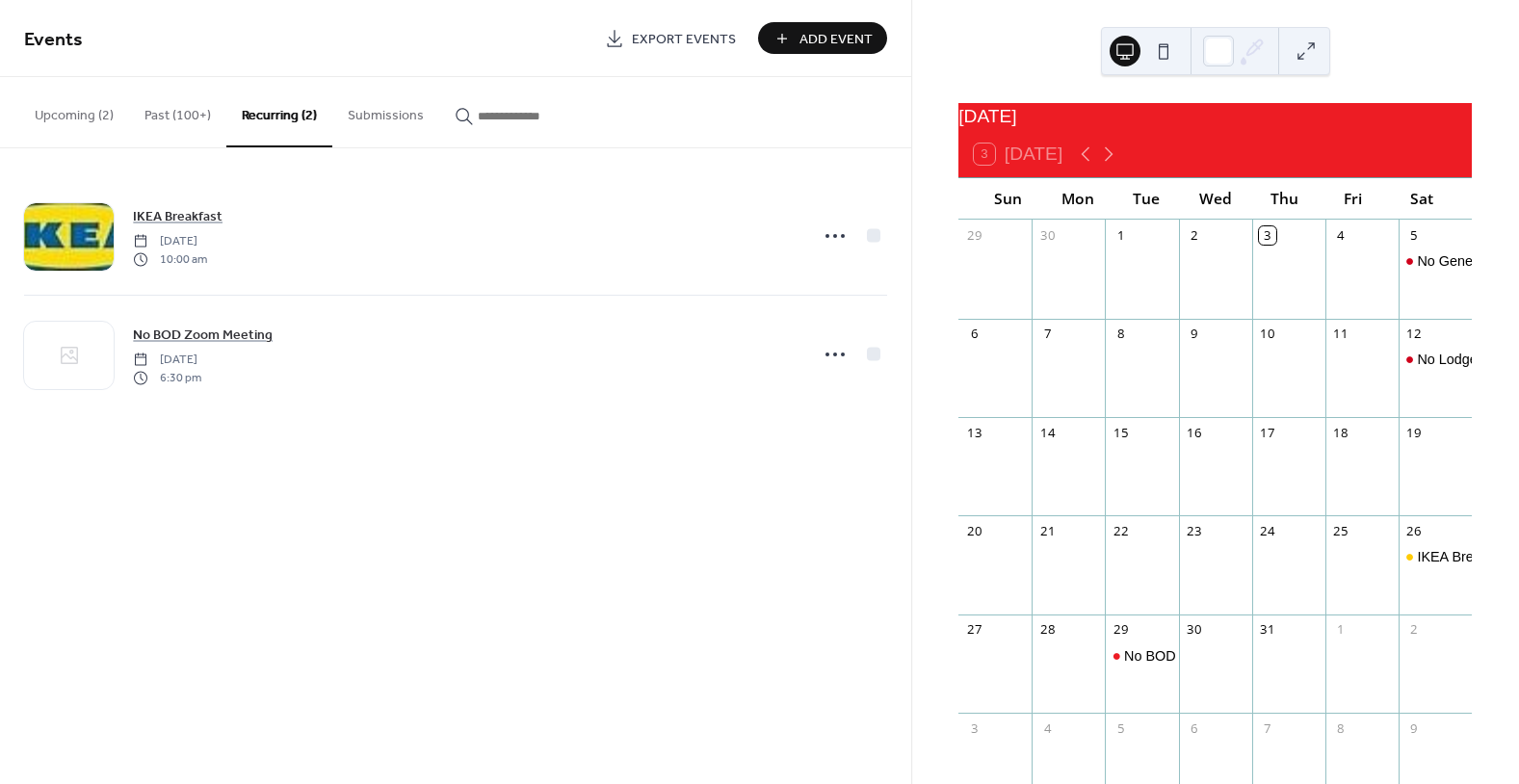 click on "Upcoming  (2)" at bounding box center (74, 111) 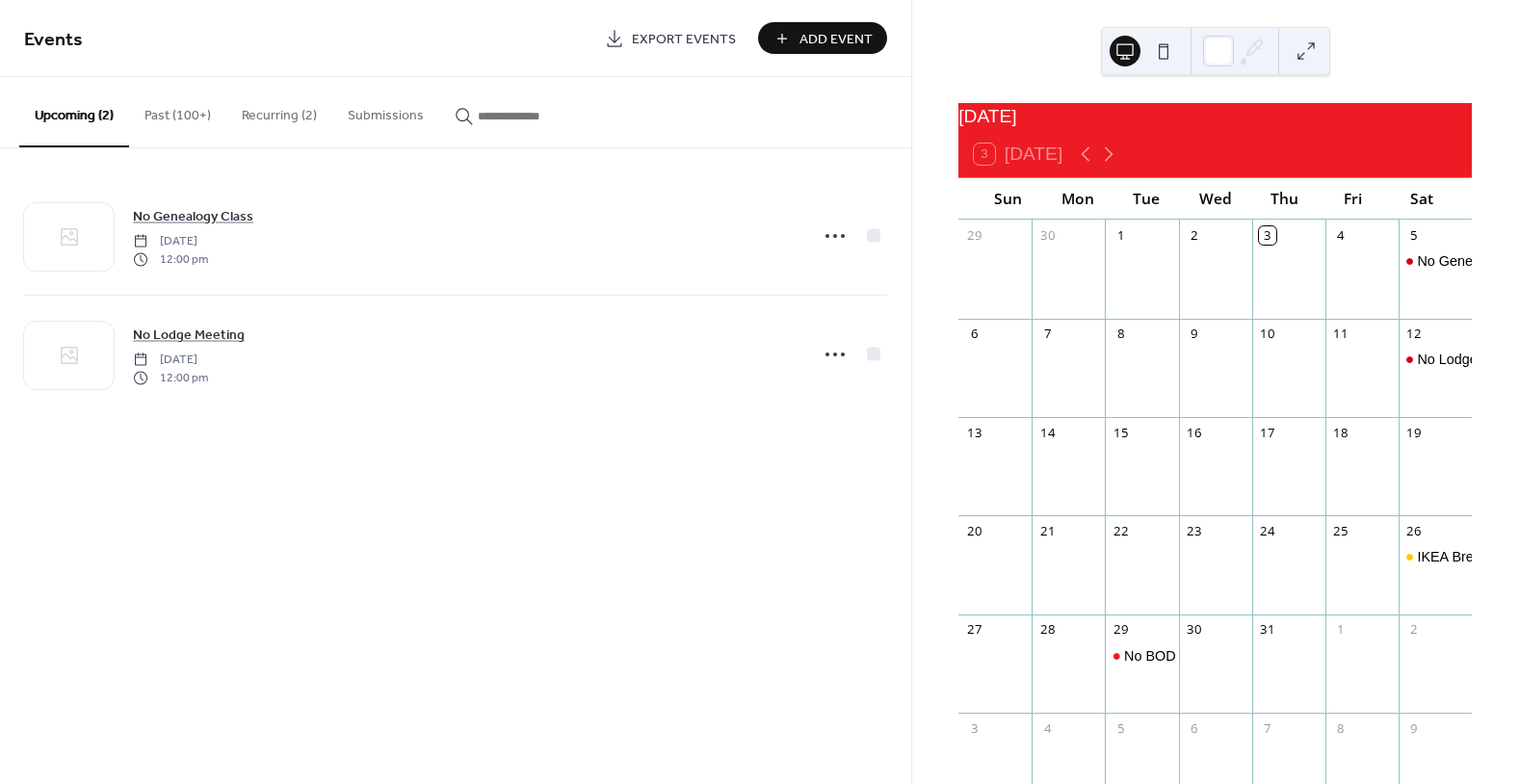 click on "Past  (100+)" at bounding box center [177, 111] 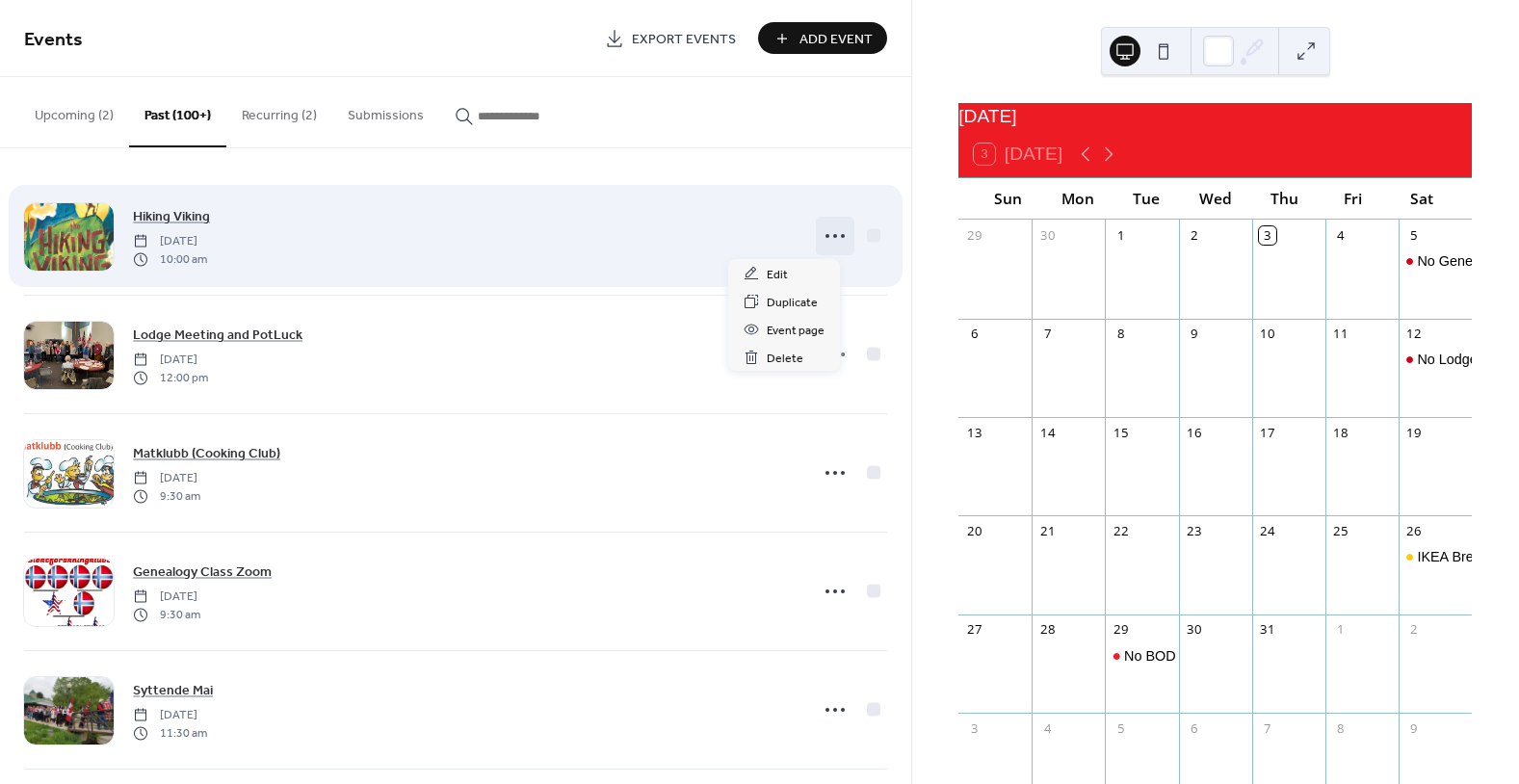 click 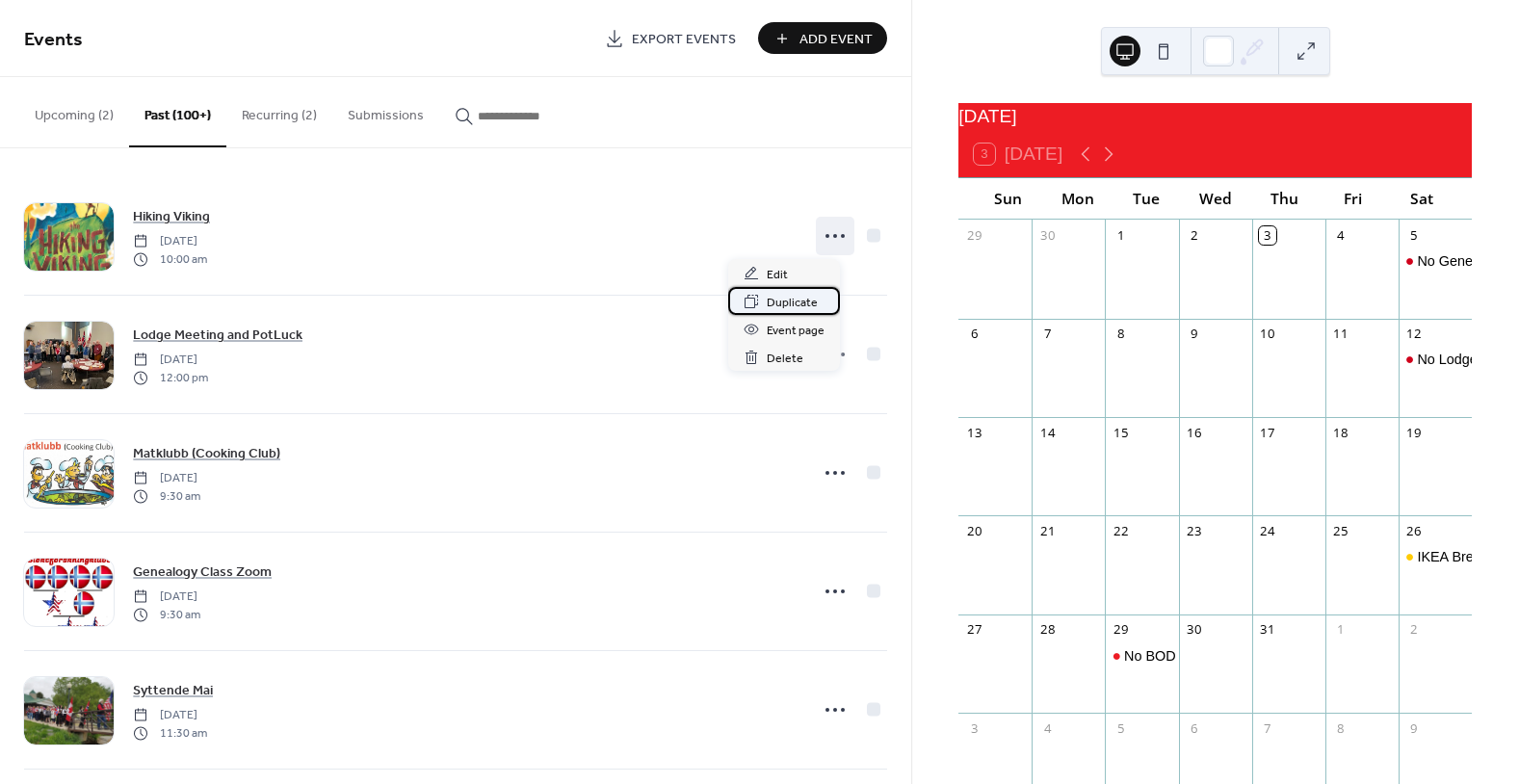 click on "Duplicate" at bounding box center [792, 302] 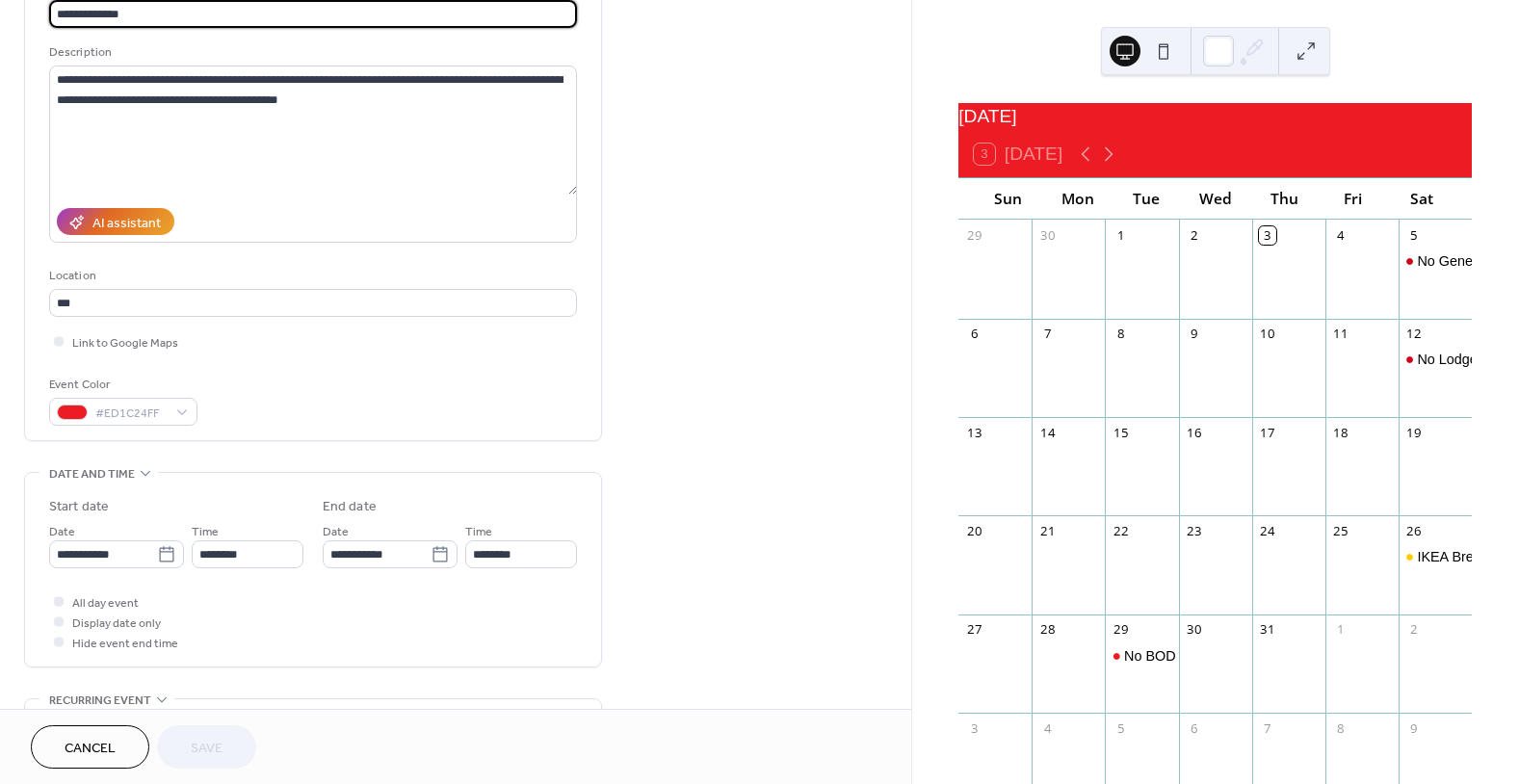 scroll, scrollTop: 193, scrollLeft: 0, axis: vertical 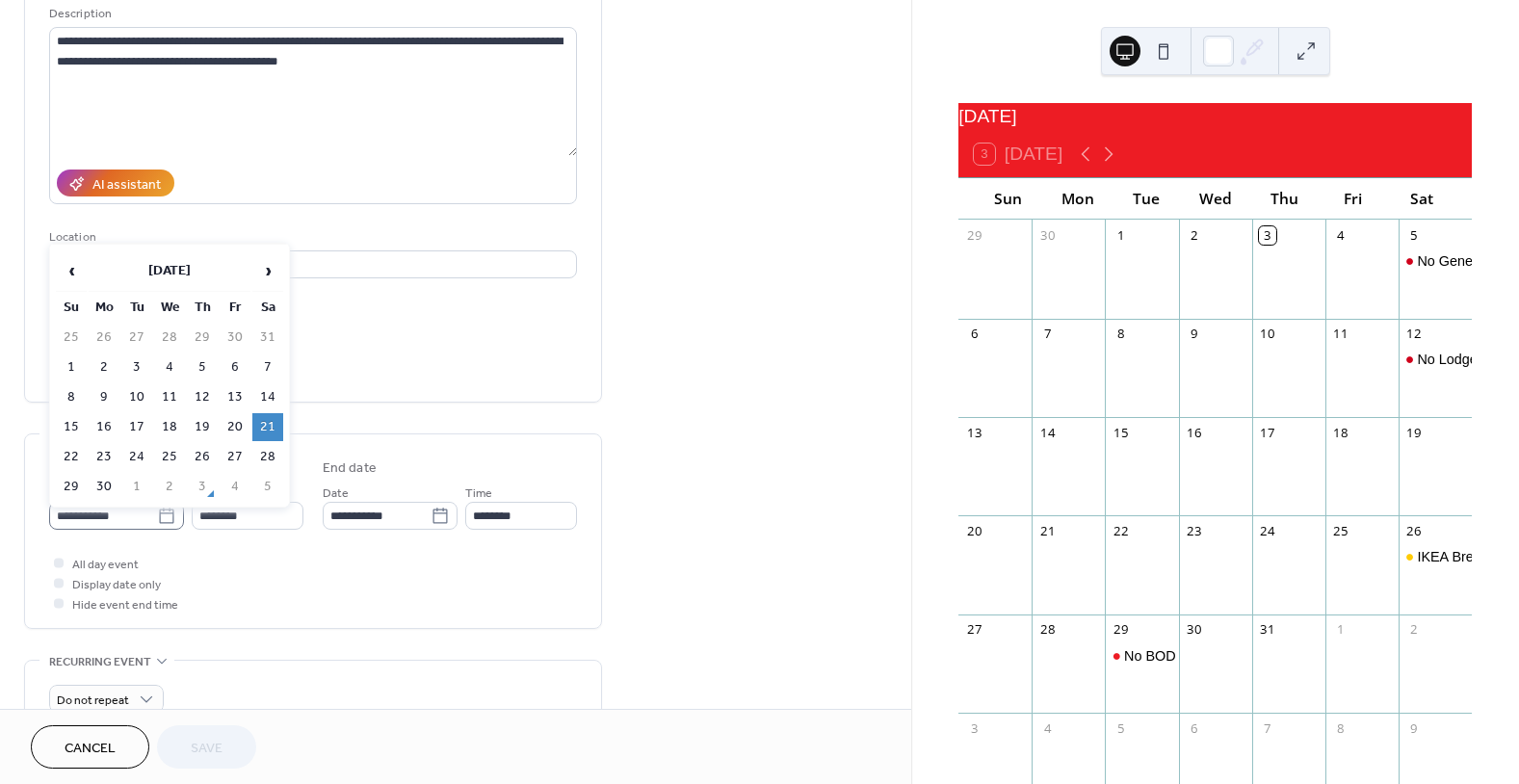 click 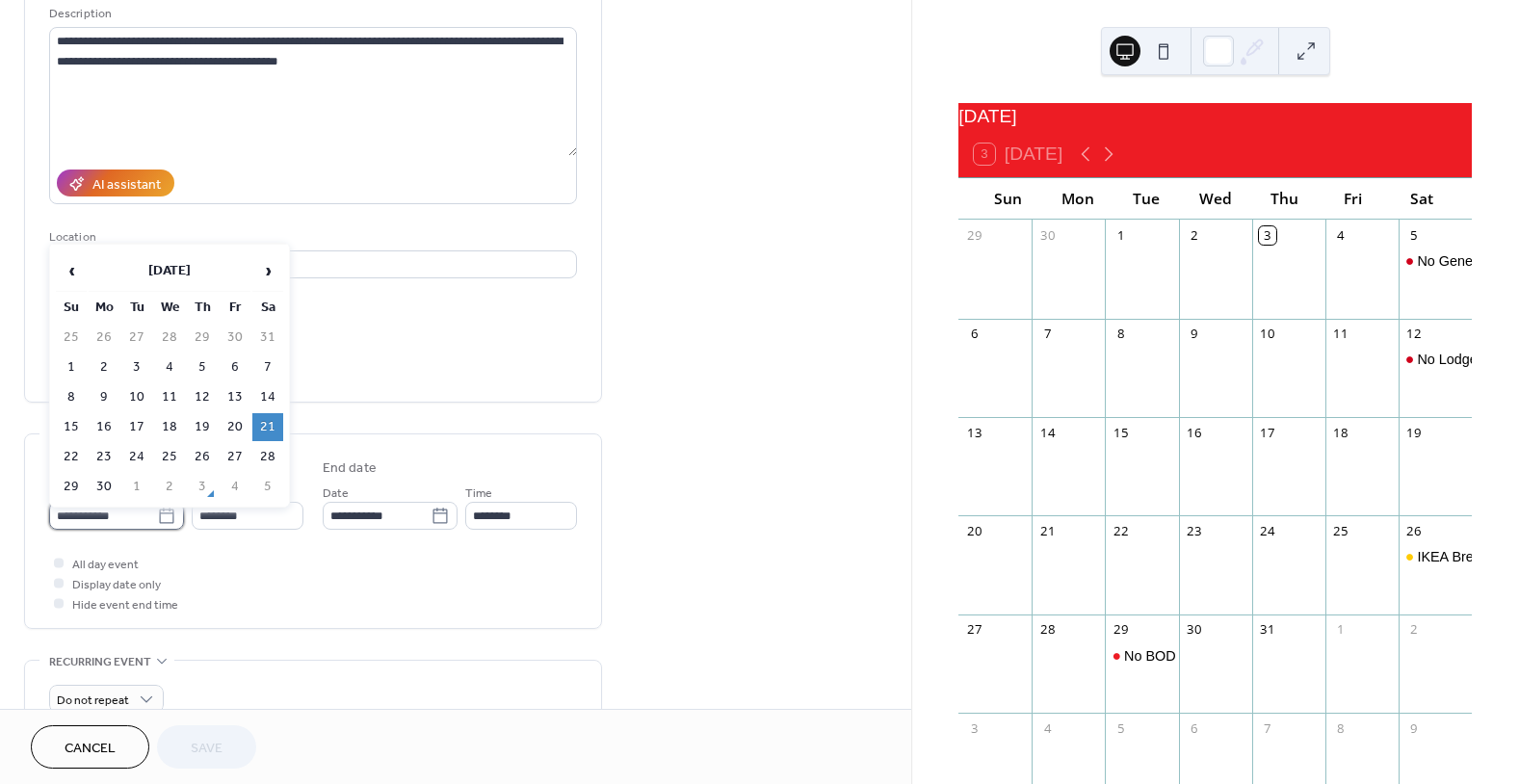 click on "**********" at bounding box center (103, 515) 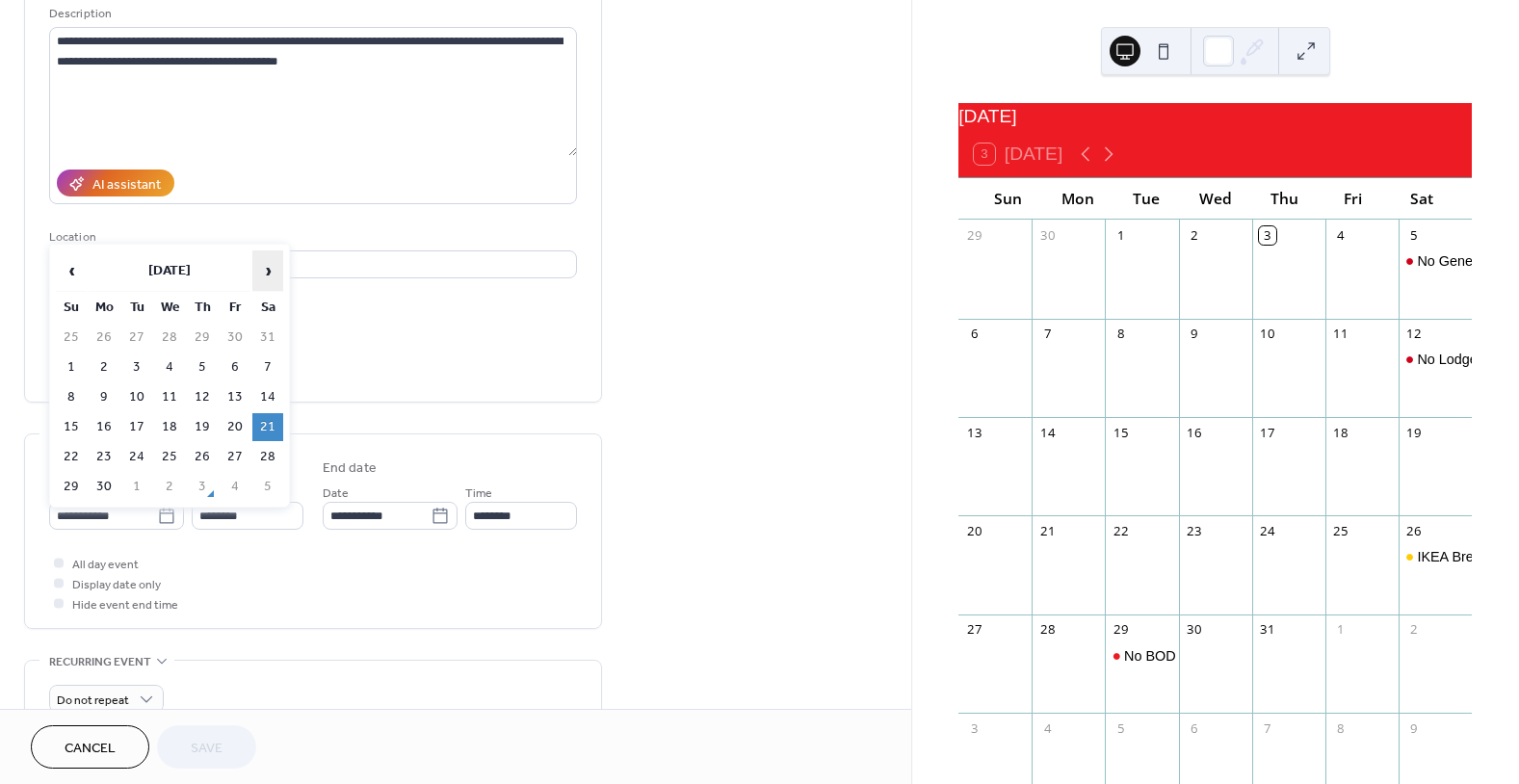 click on "›" at bounding box center (268, 271) 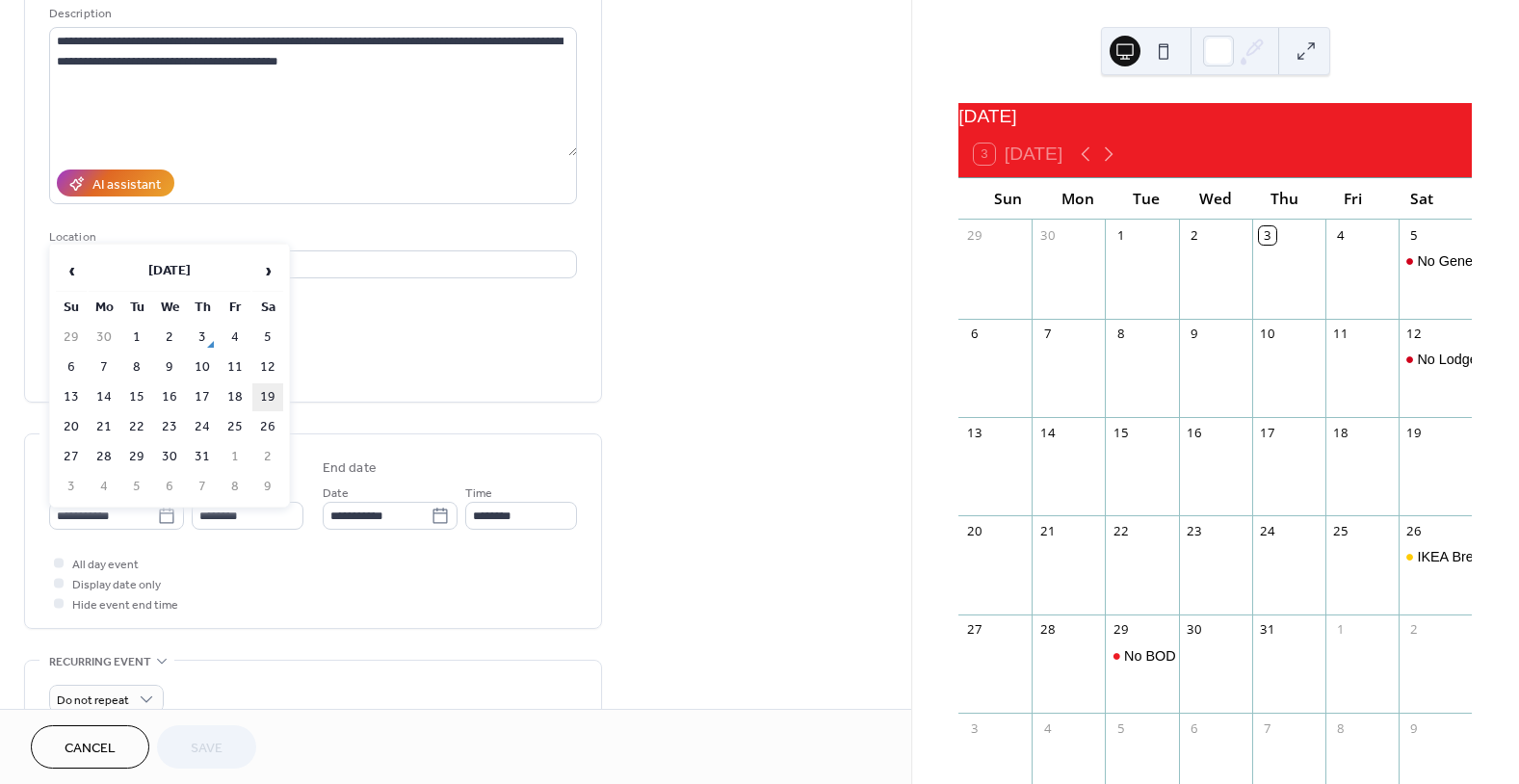 click on "19" at bounding box center (268, 397) 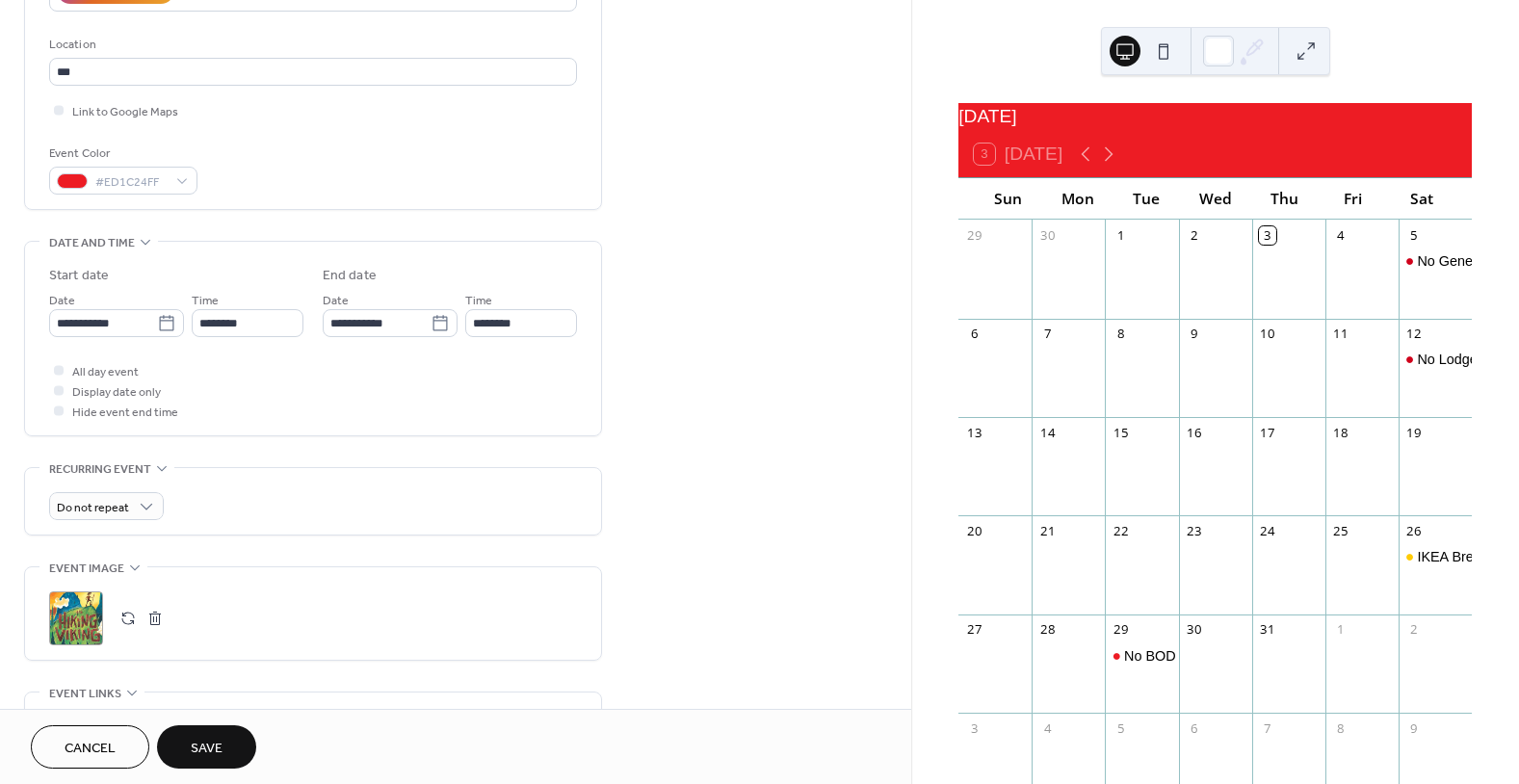 scroll, scrollTop: 289, scrollLeft: 0, axis: vertical 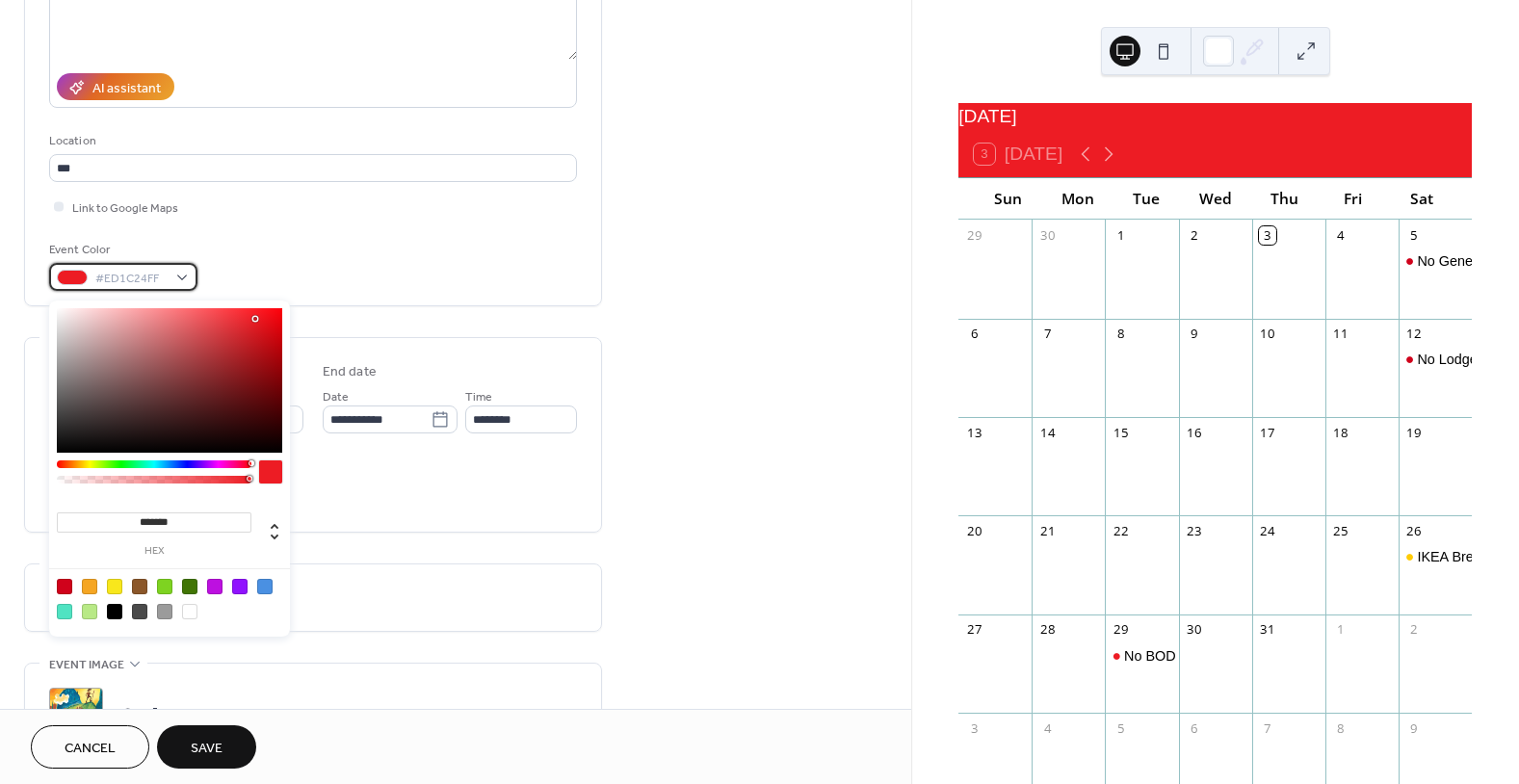 click on "#ED1C24FF" at bounding box center [123, 276] 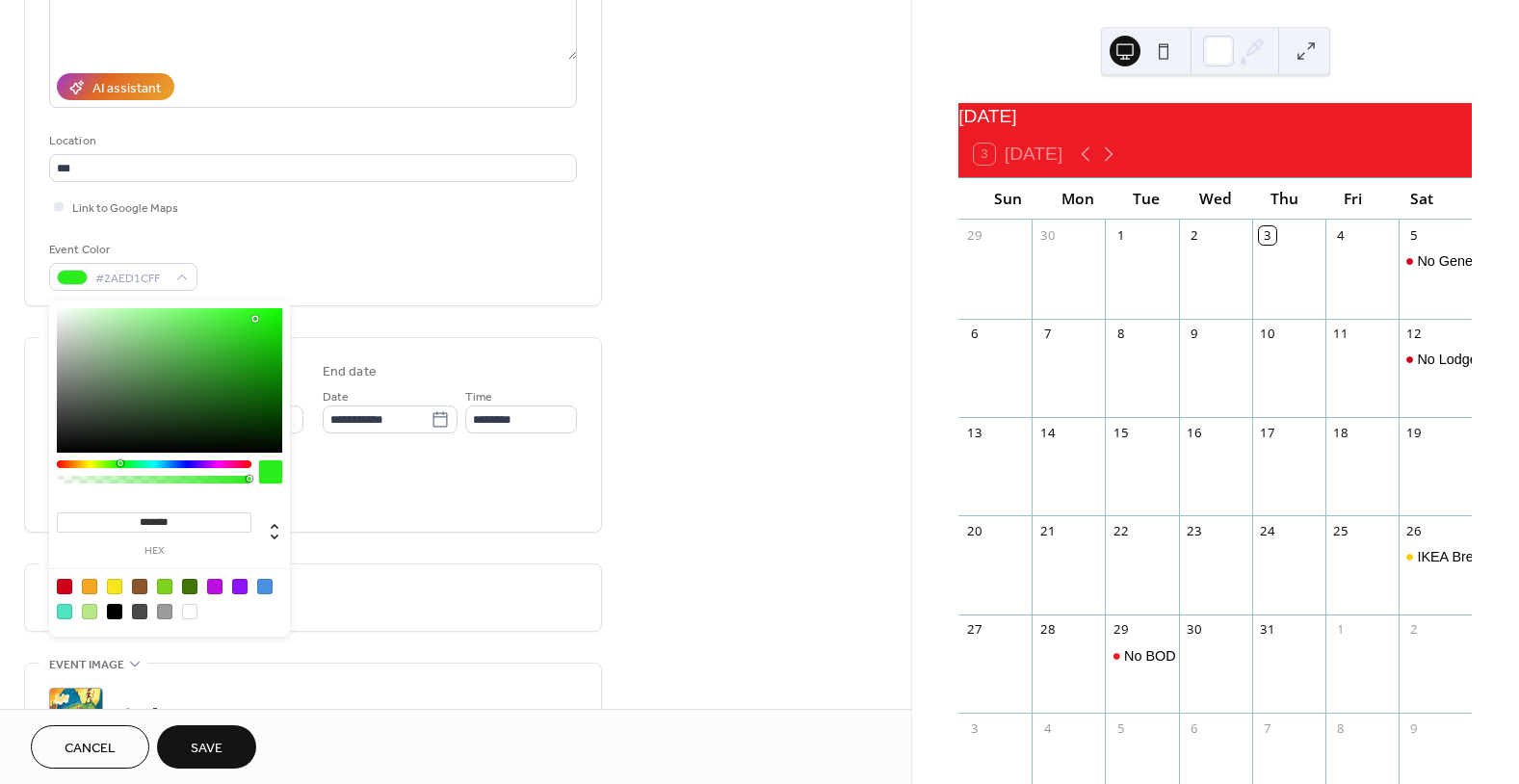 click at bounding box center (154, 464) 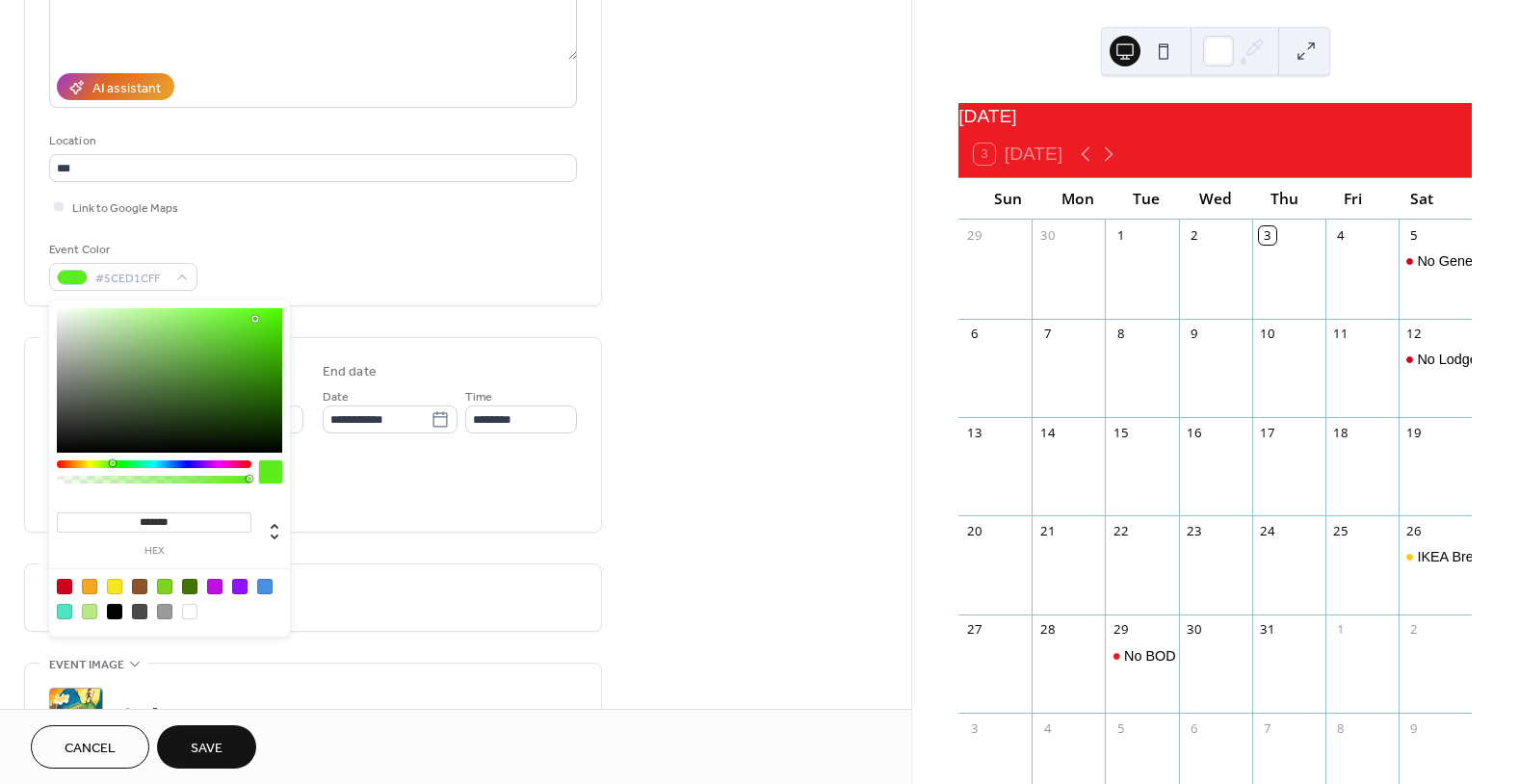 drag, startPoint x: 121, startPoint y: 461, endPoint x: 111, endPoint y: 460, distance: 10.049876 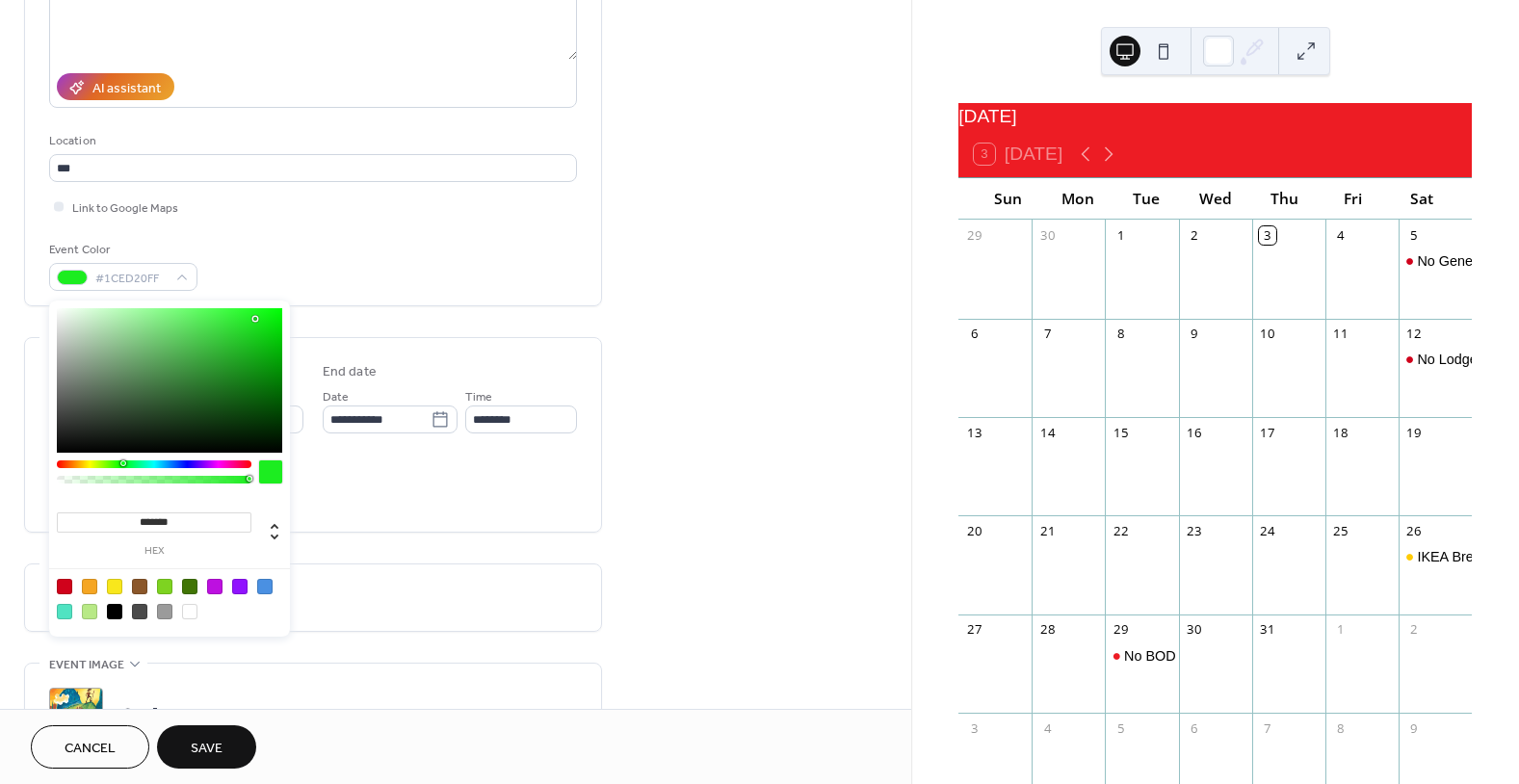 drag, startPoint x: 111, startPoint y: 460, endPoint x: 122, endPoint y: 462, distance: 11.18034 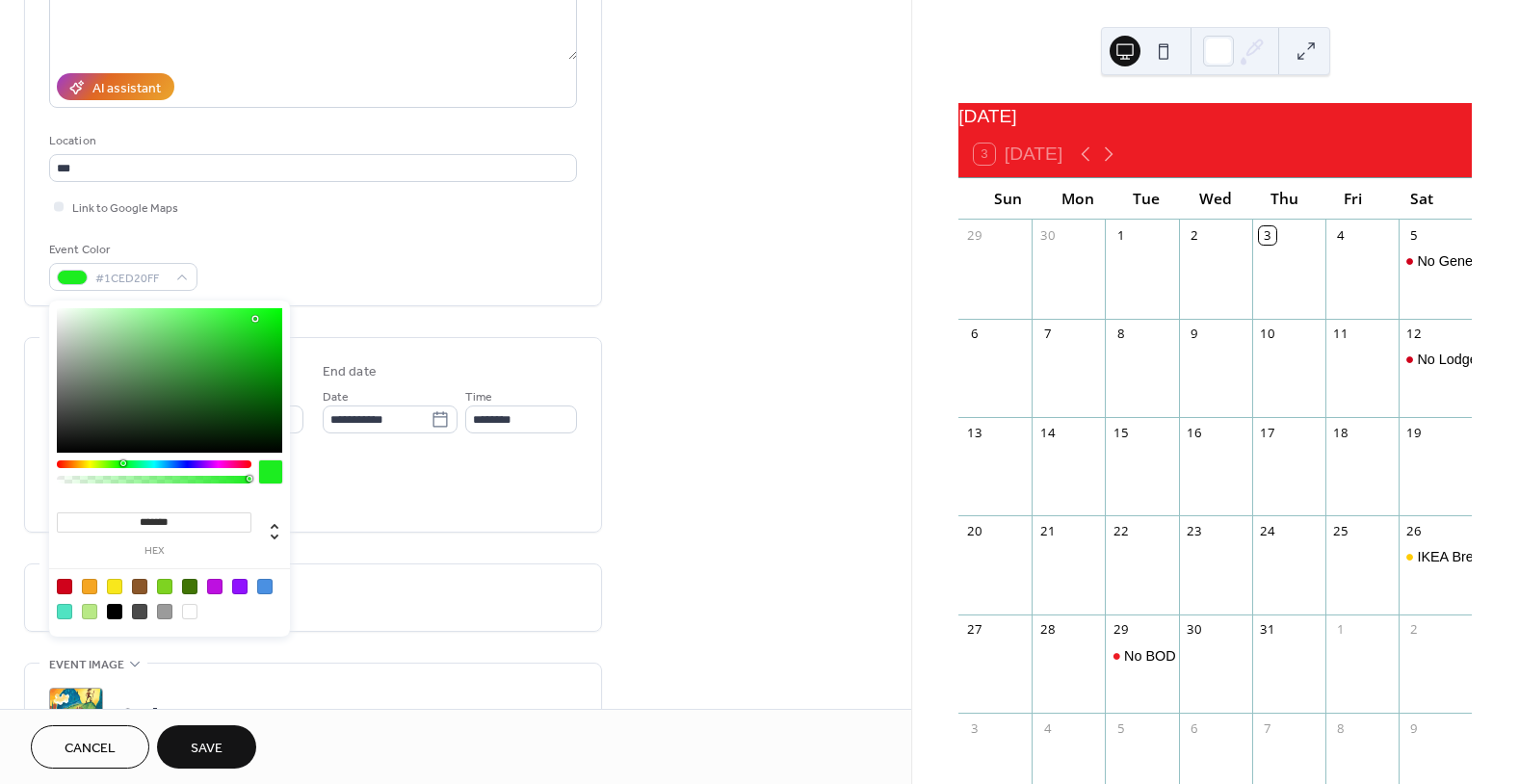 type on "**" 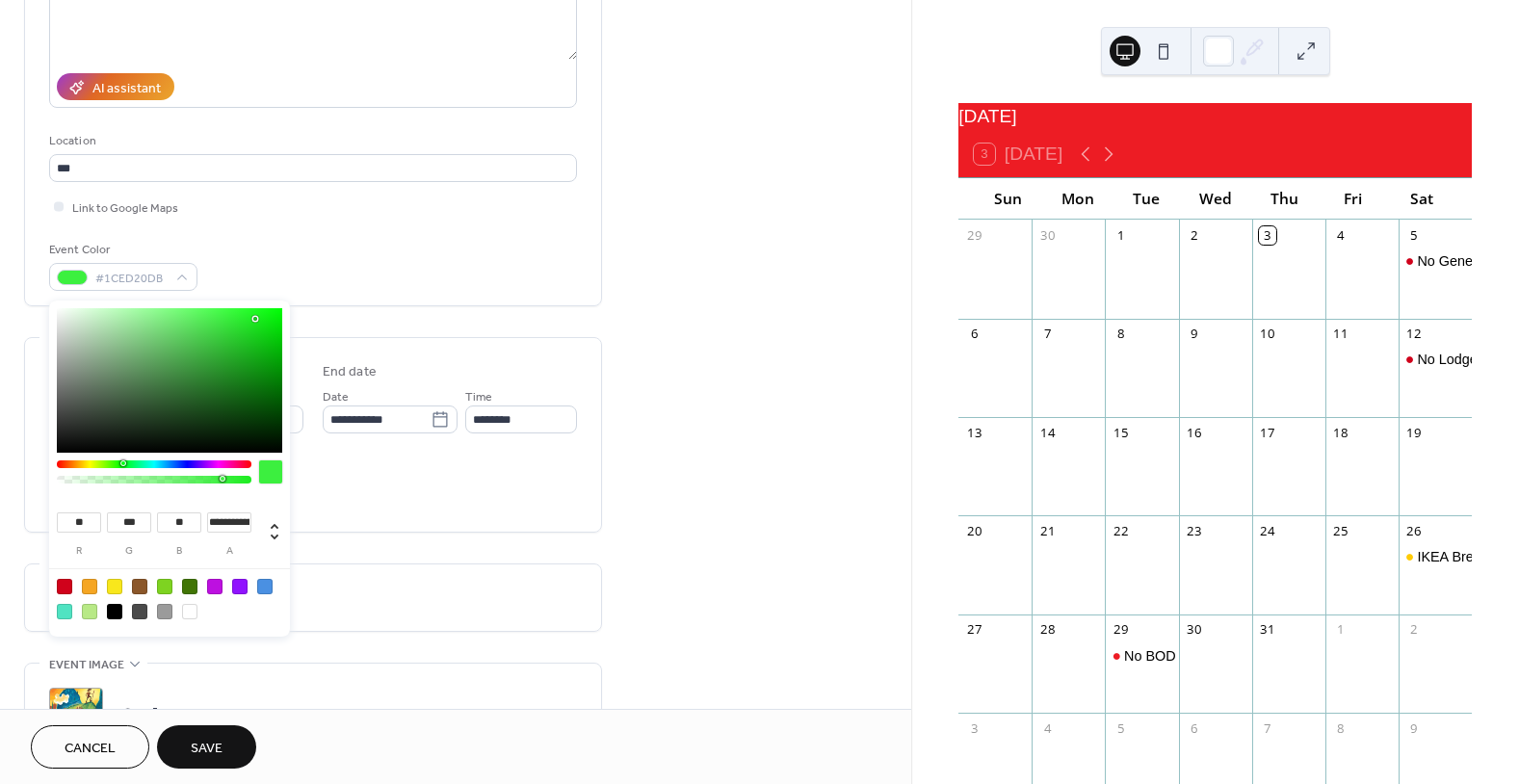 drag, startPoint x: 249, startPoint y: 478, endPoint x: 222, endPoint y: 477, distance: 27.01851 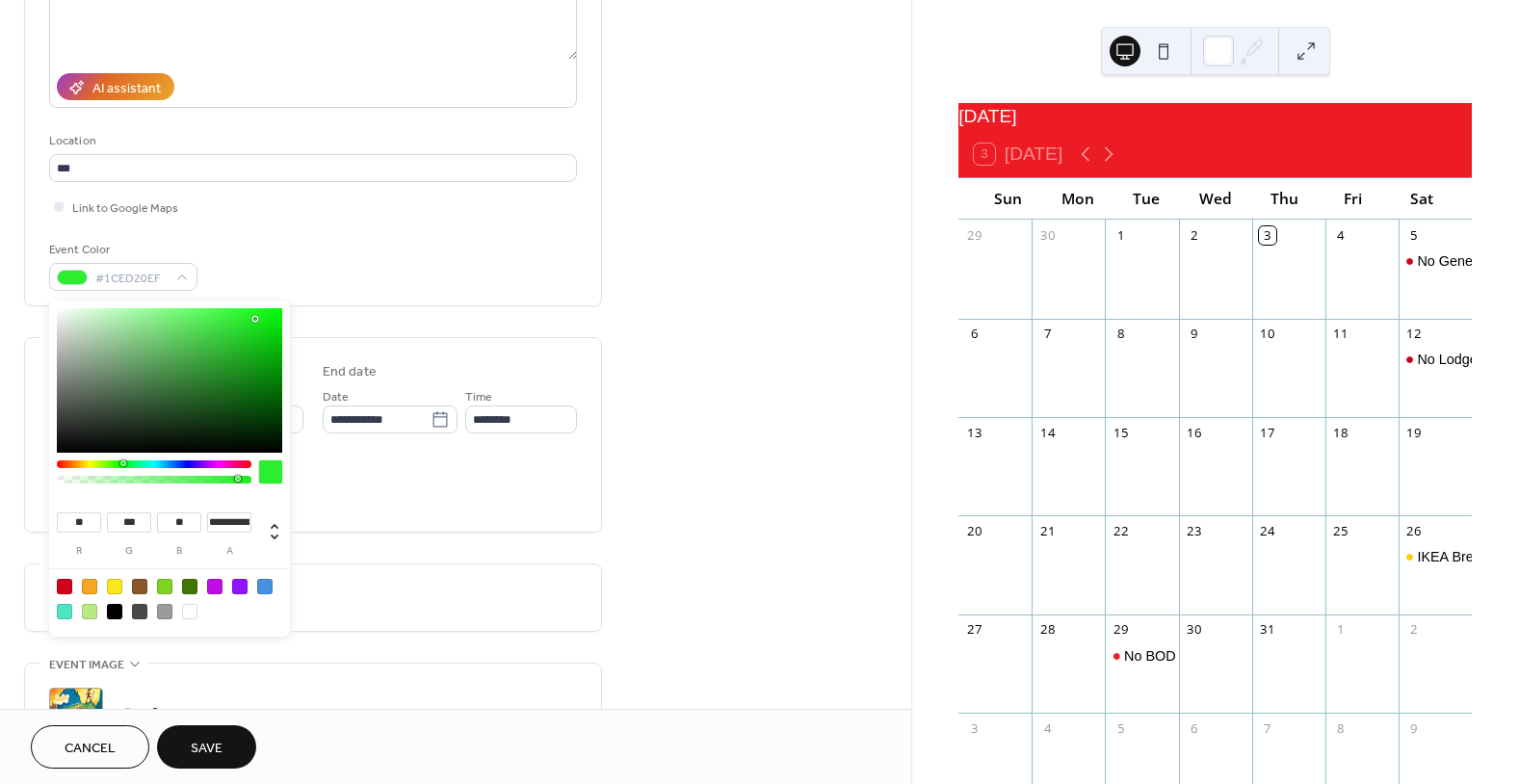 type on "**********" 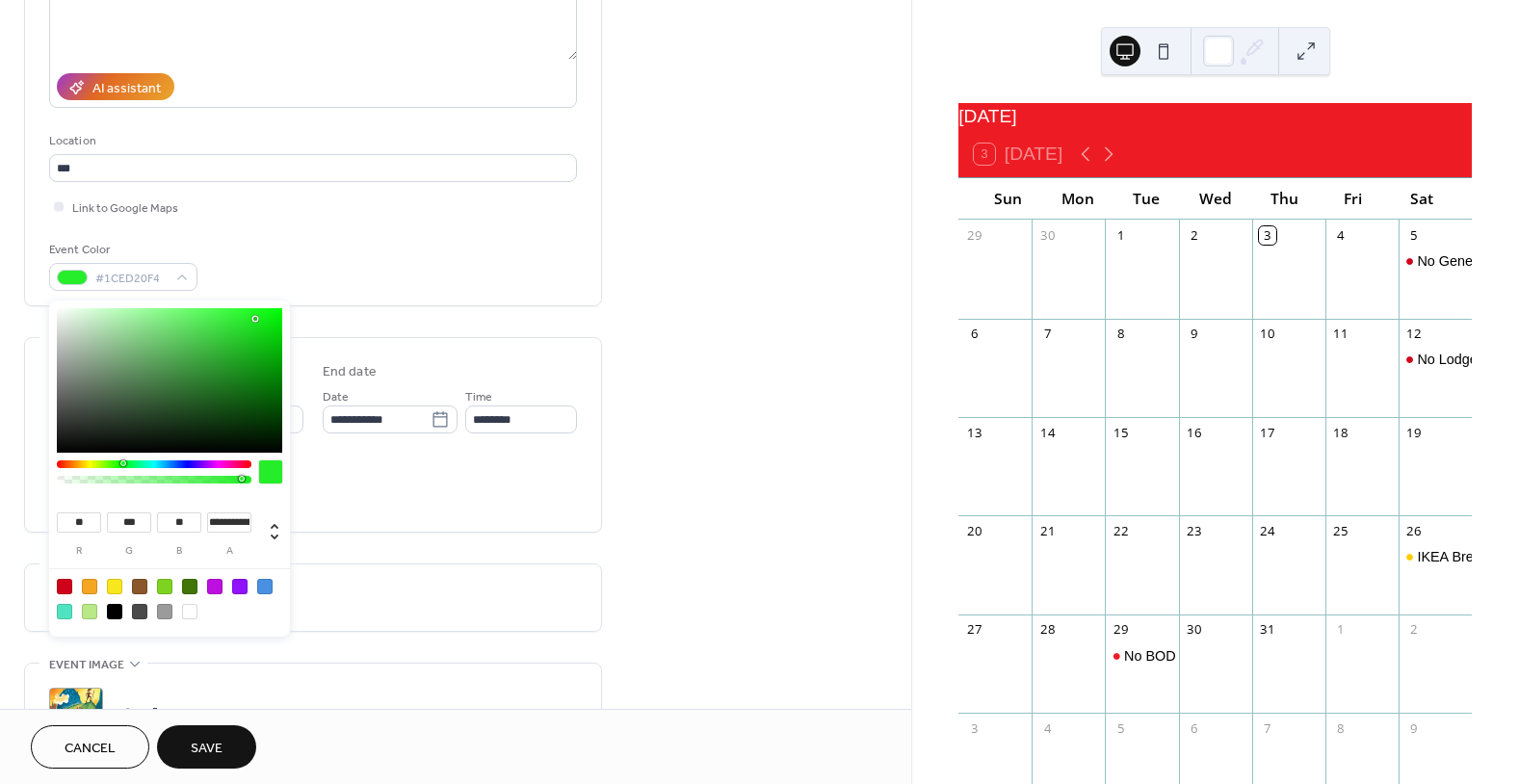 drag, startPoint x: 222, startPoint y: 477, endPoint x: 242, endPoint y: 478, distance: 20.024984 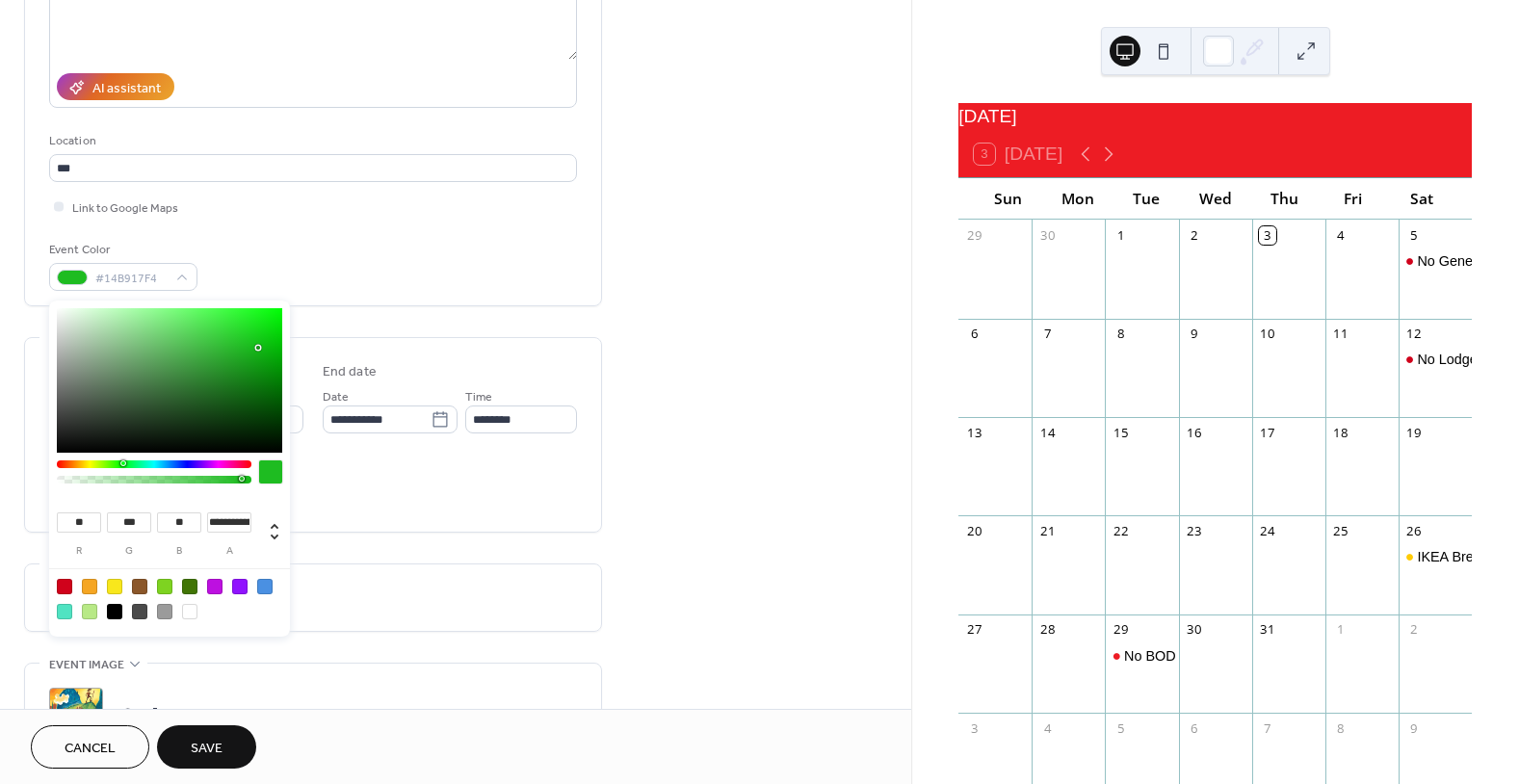 click at bounding box center (170, 380) 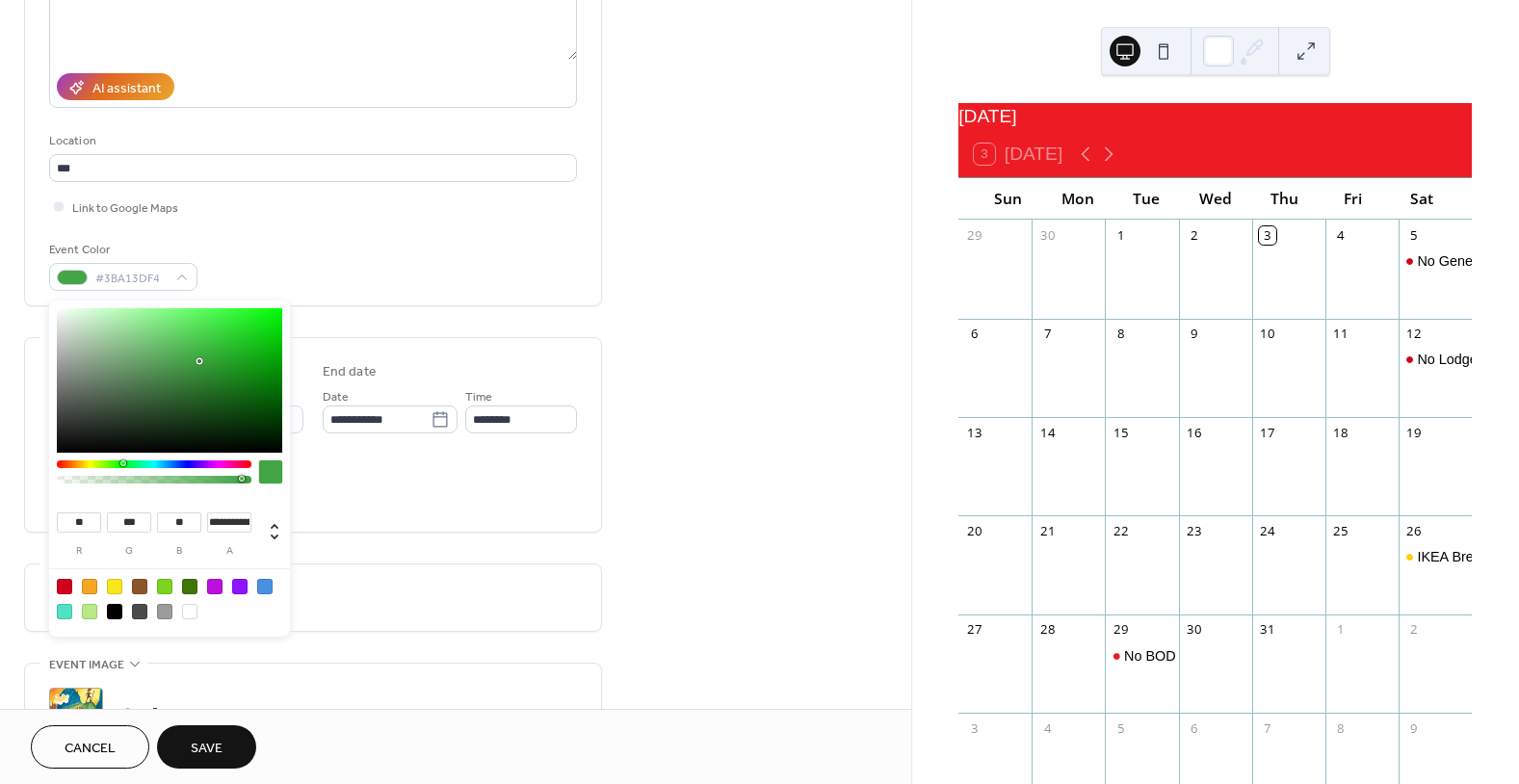 type on "**" 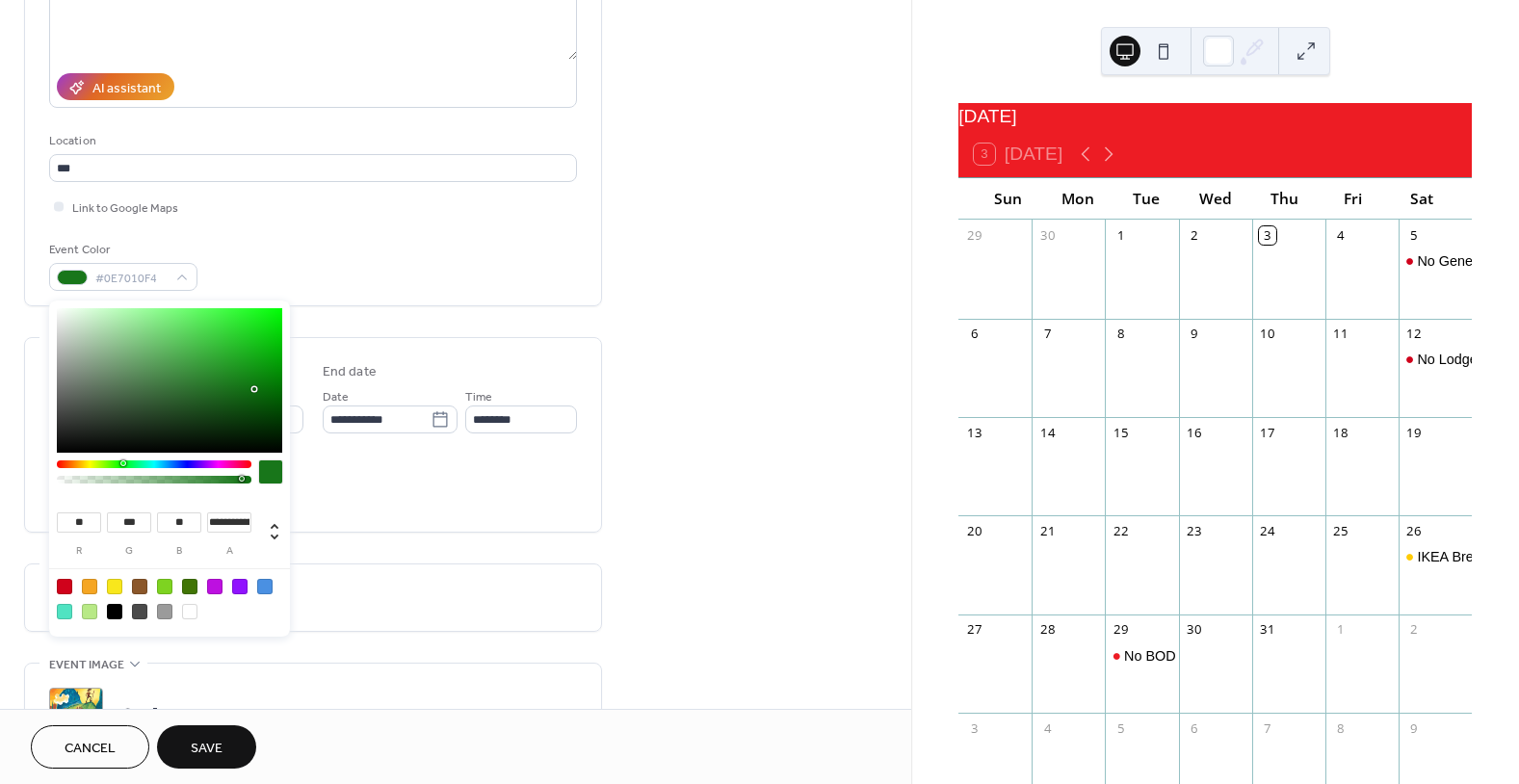 type on "**" 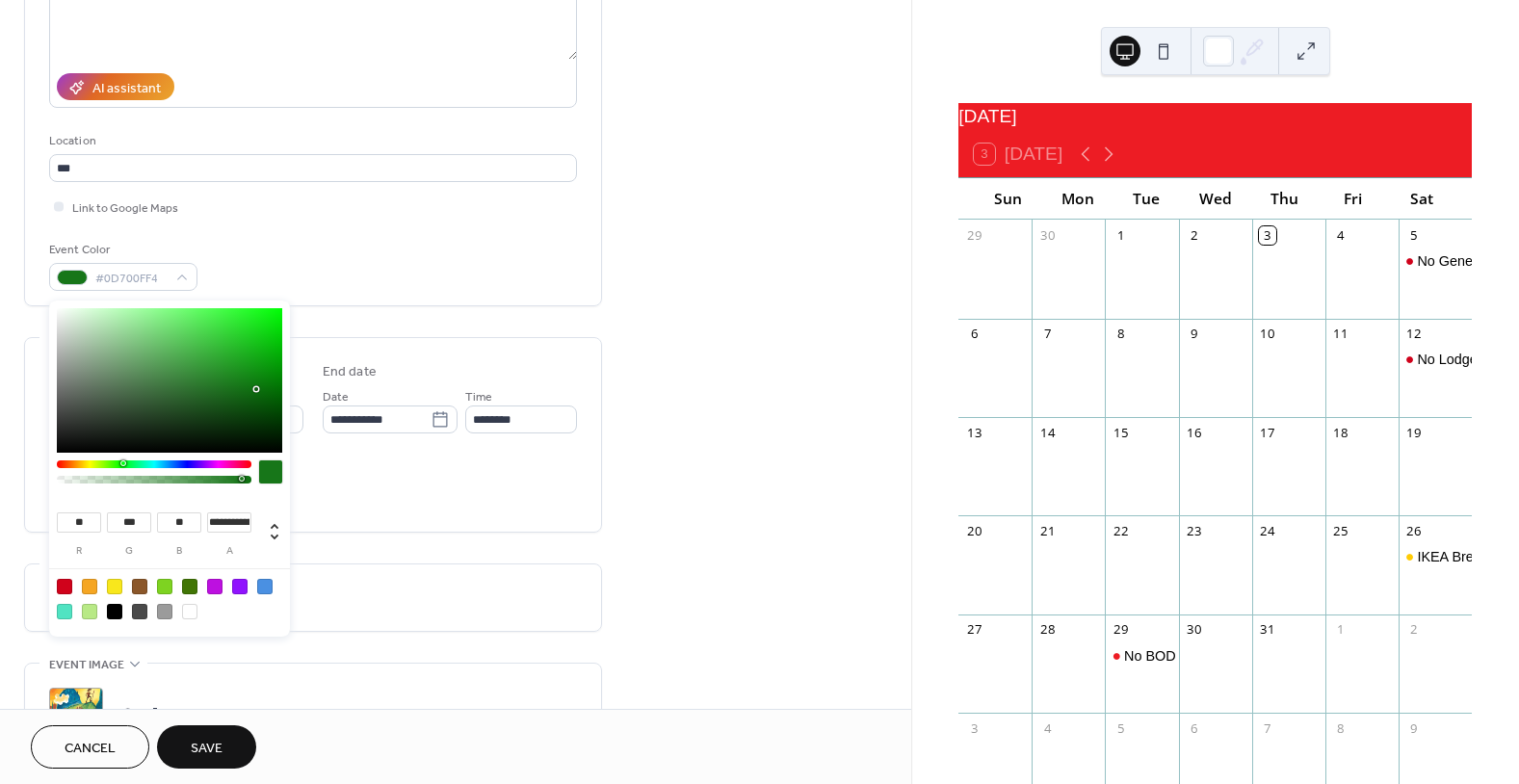 type on "*" 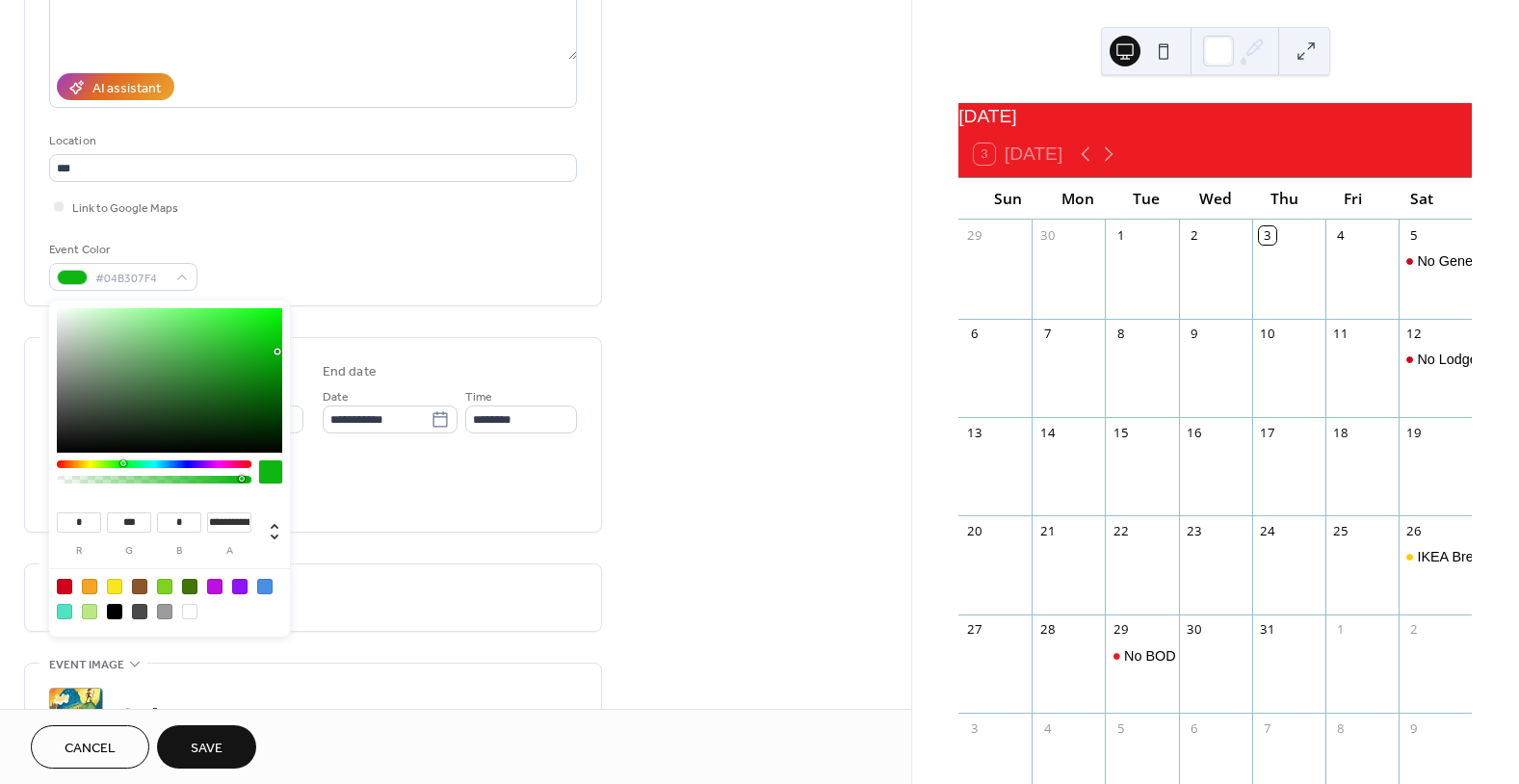 click at bounding box center [170, 380] 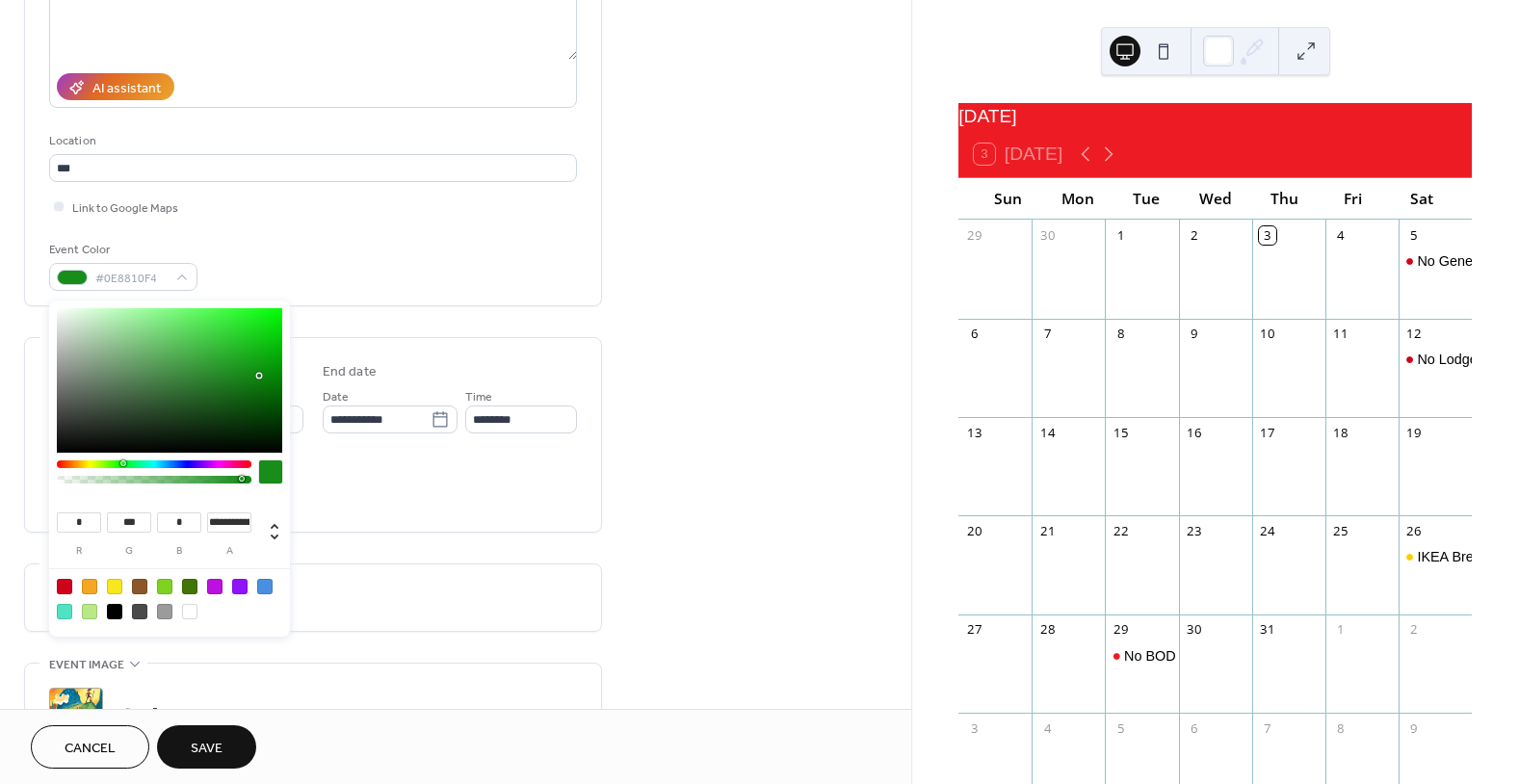 type on "**" 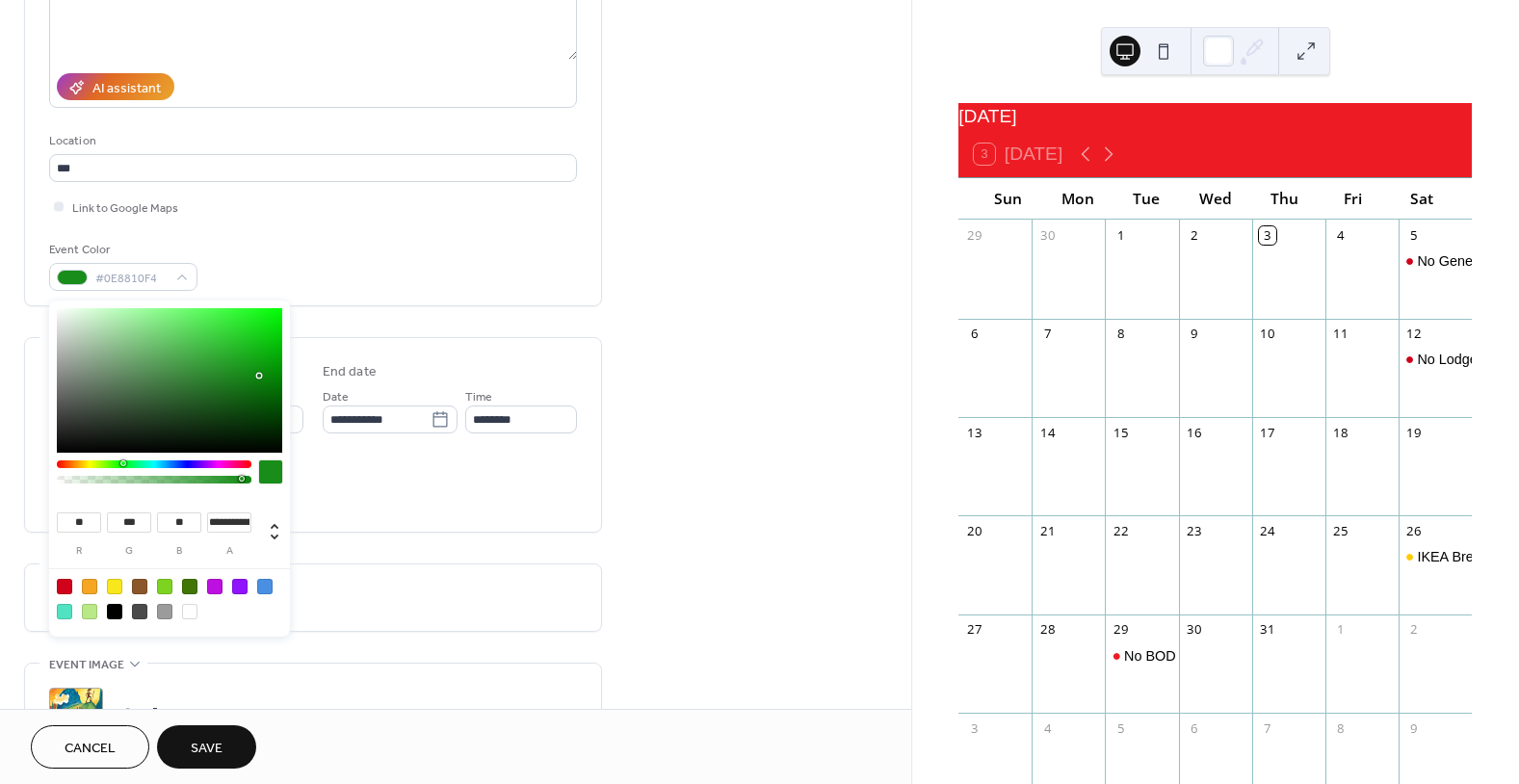 click at bounding box center (170, 380) 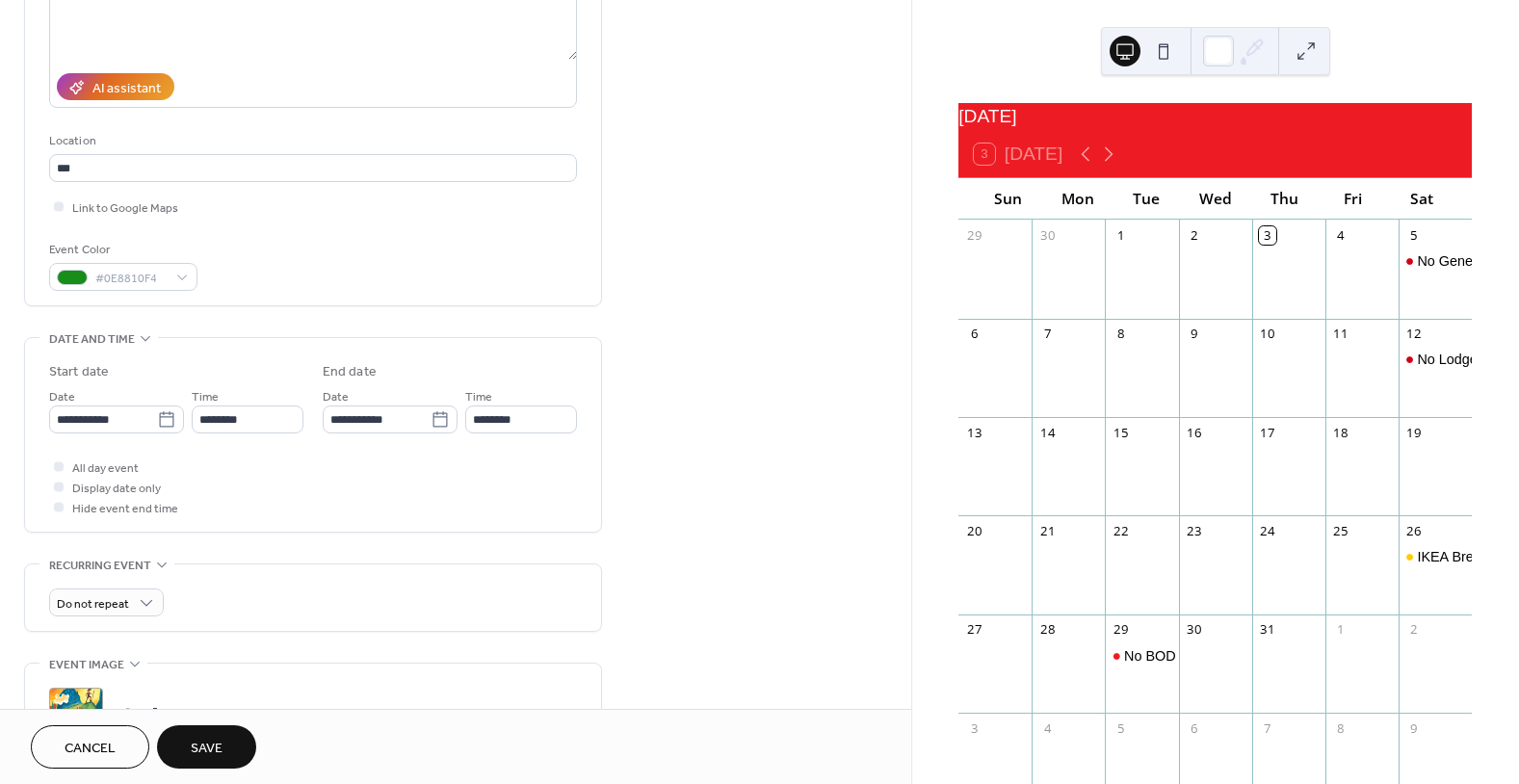 click on "Save" at bounding box center [206, 748] 